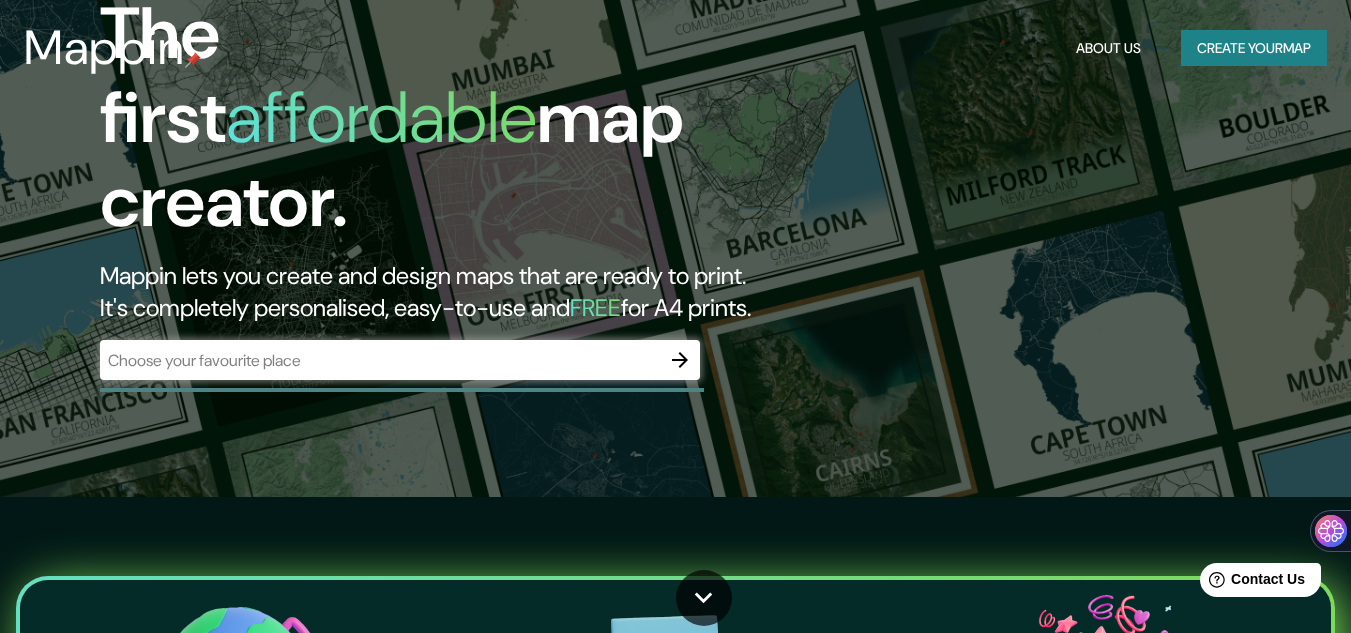 scroll, scrollTop: 0, scrollLeft: 0, axis: both 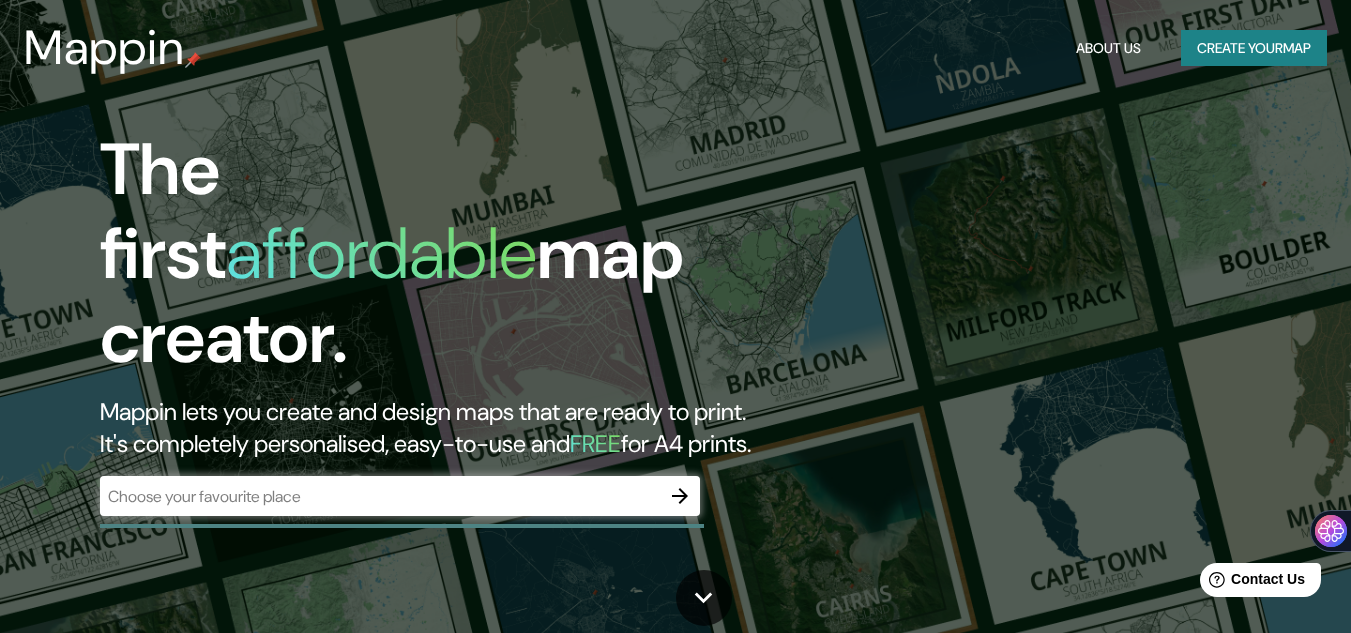 click at bounding box center [380, 496] 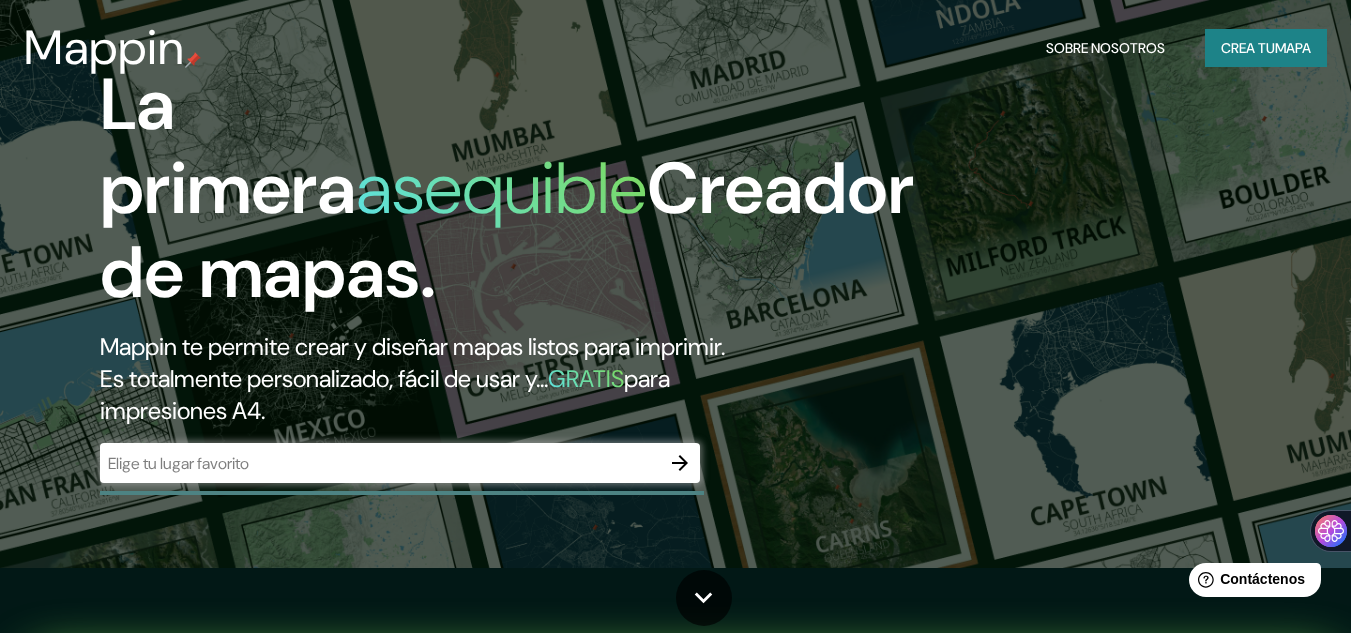 scroll, scrollTop: 100, scrollLeft: 0, axis: vertical 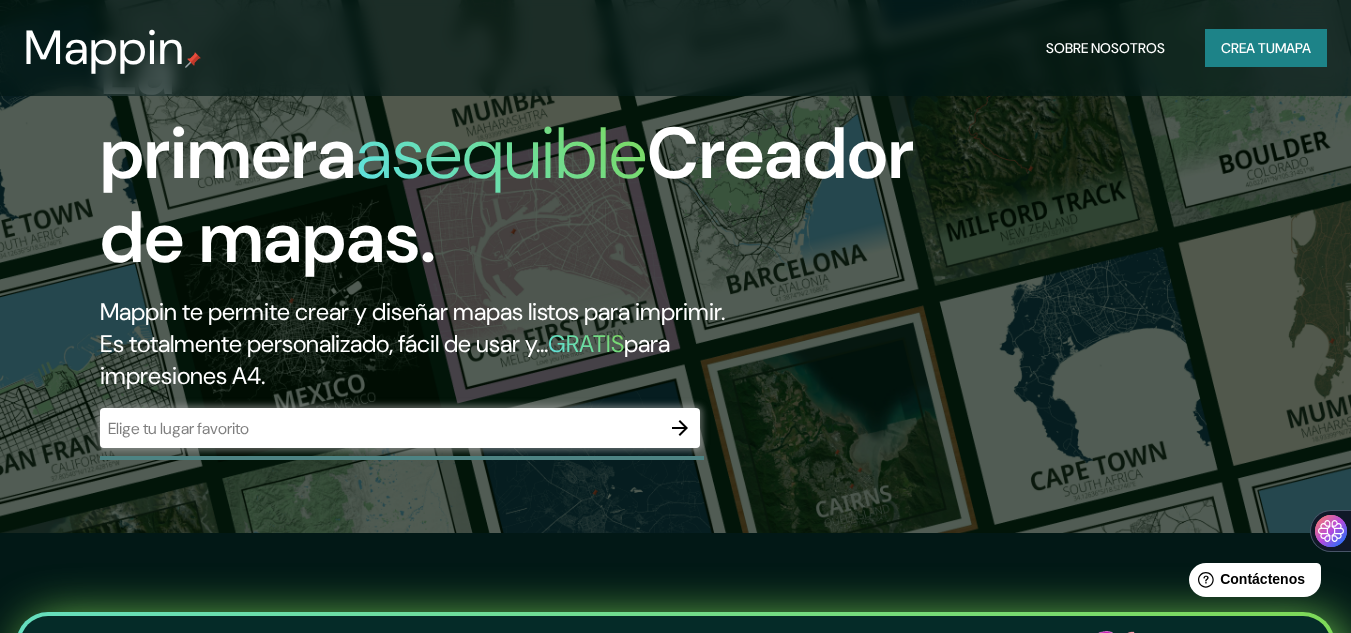 click at bounding box center (380, 428) 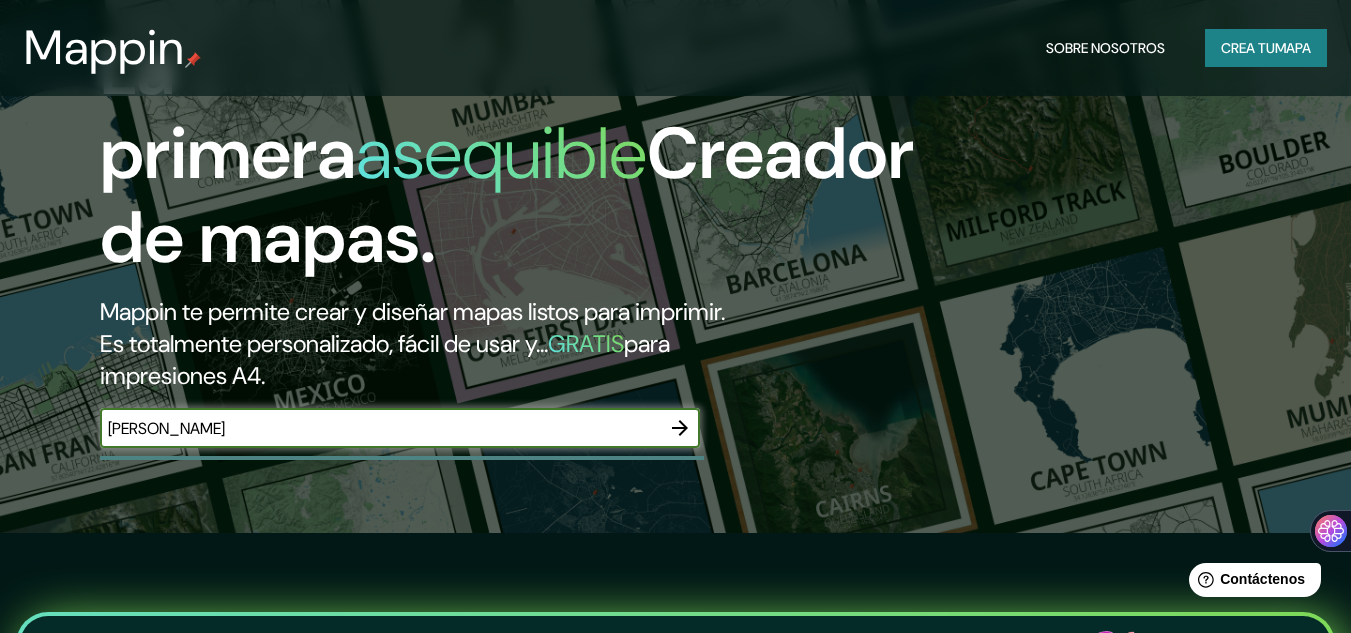 type on "[PERSON_NAME]" 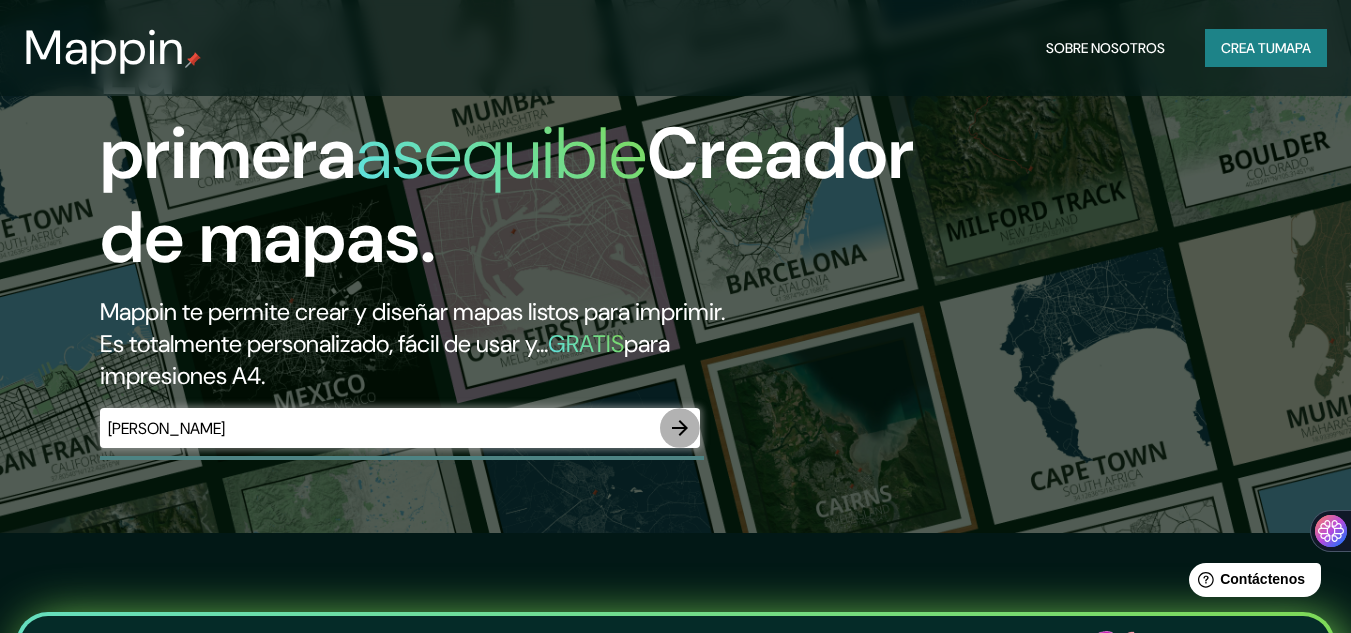 click 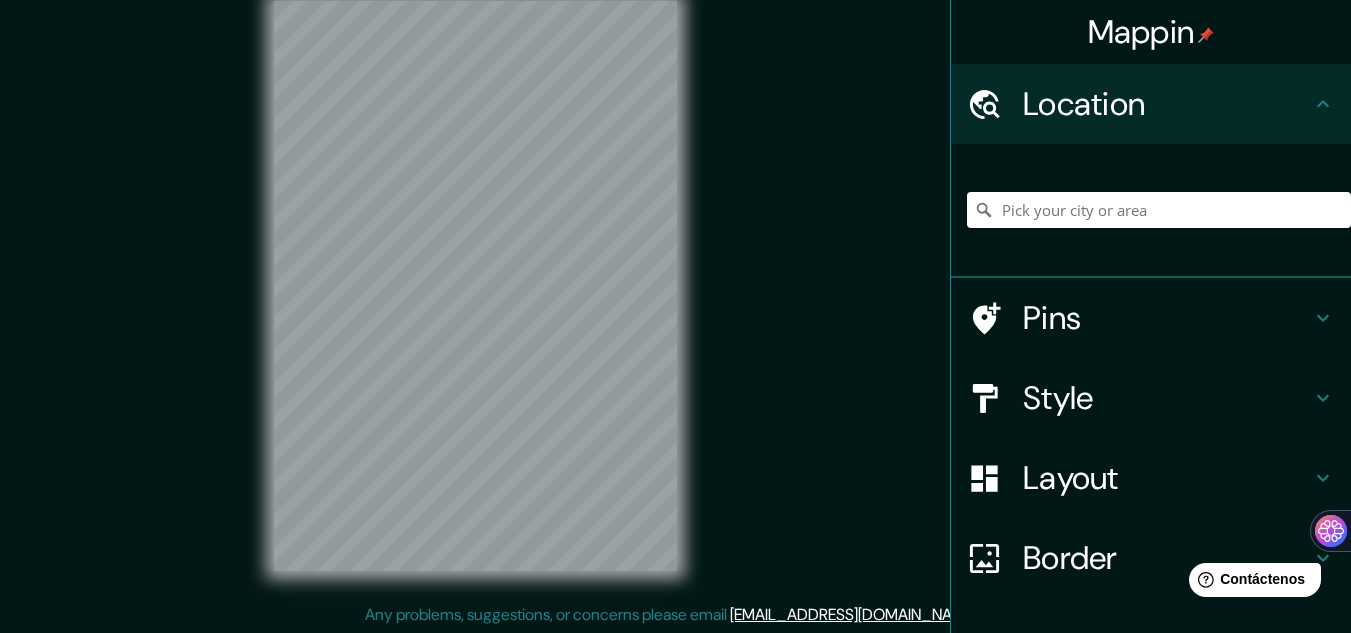 scroll, scrollTop: 0, scrollLeft: 0, axis: both 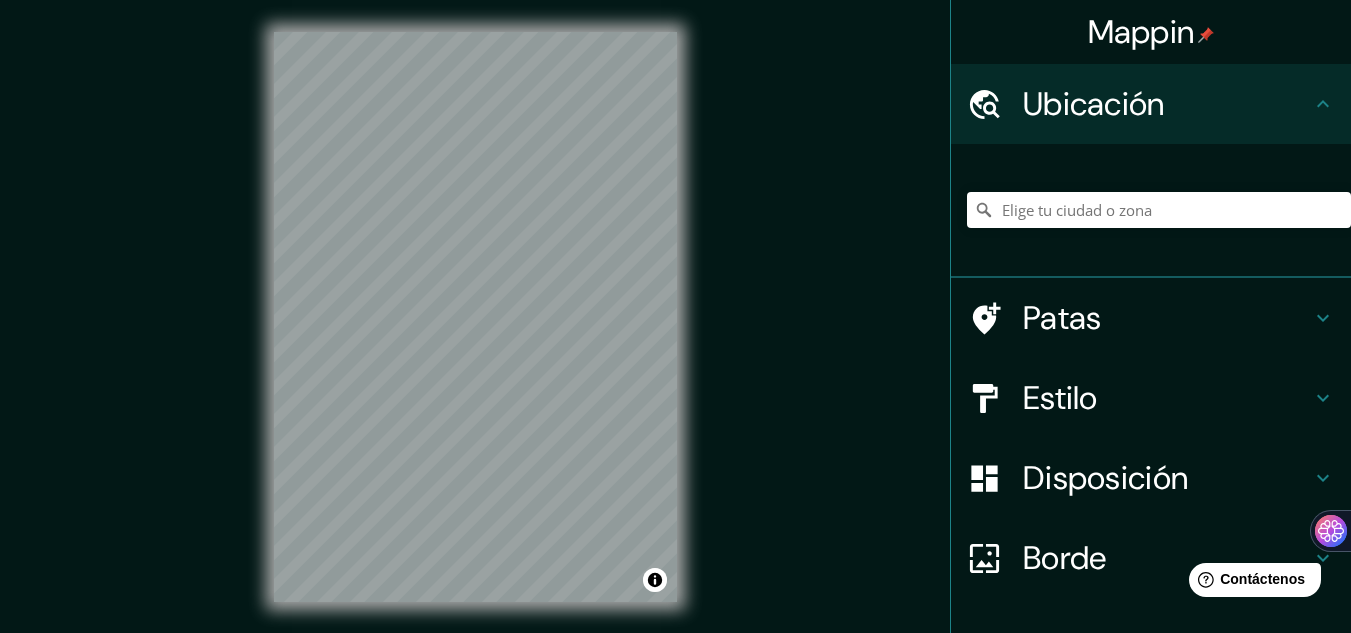 click on "Ubicación" at bounding box center (1094, 104) 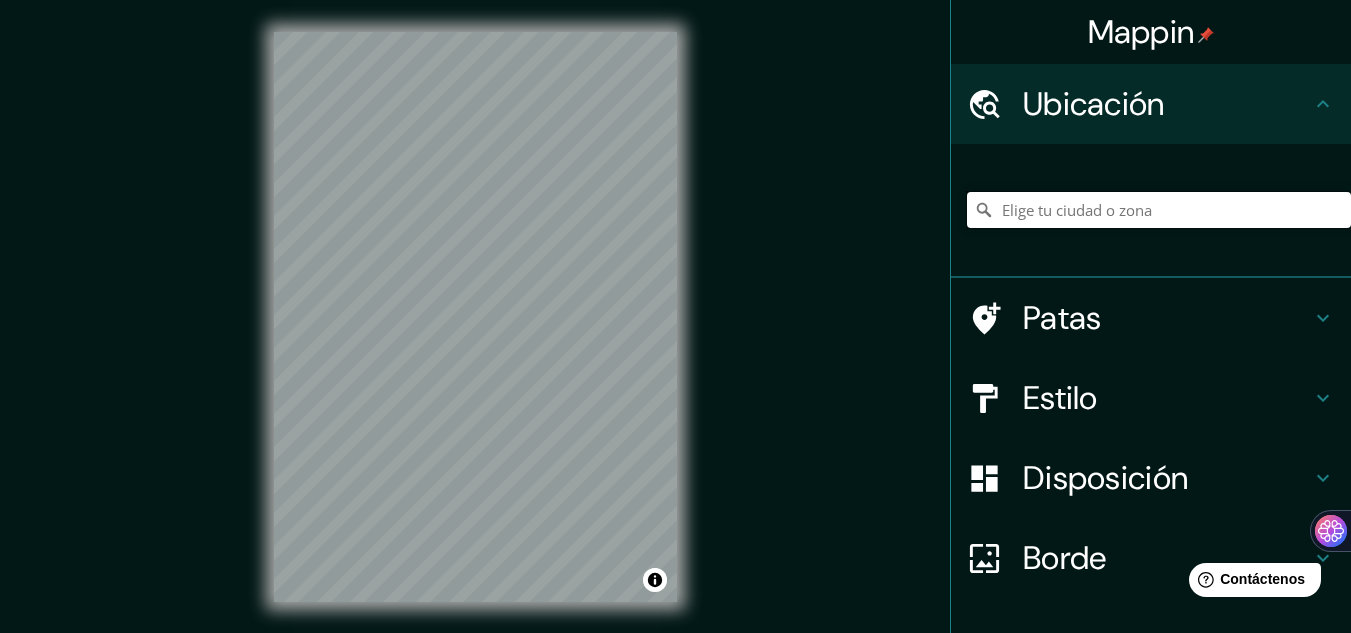 click at bounding box center [1159, 210] 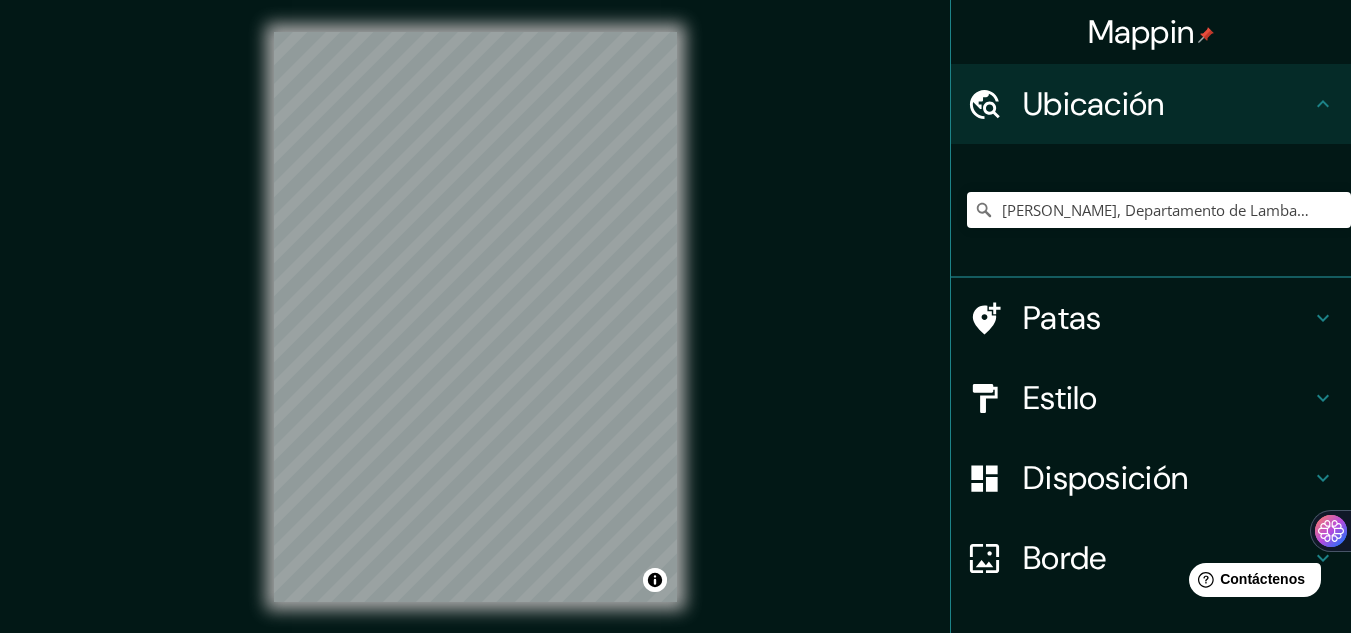 click on "Estilo" at bounding box center [1060, 398] 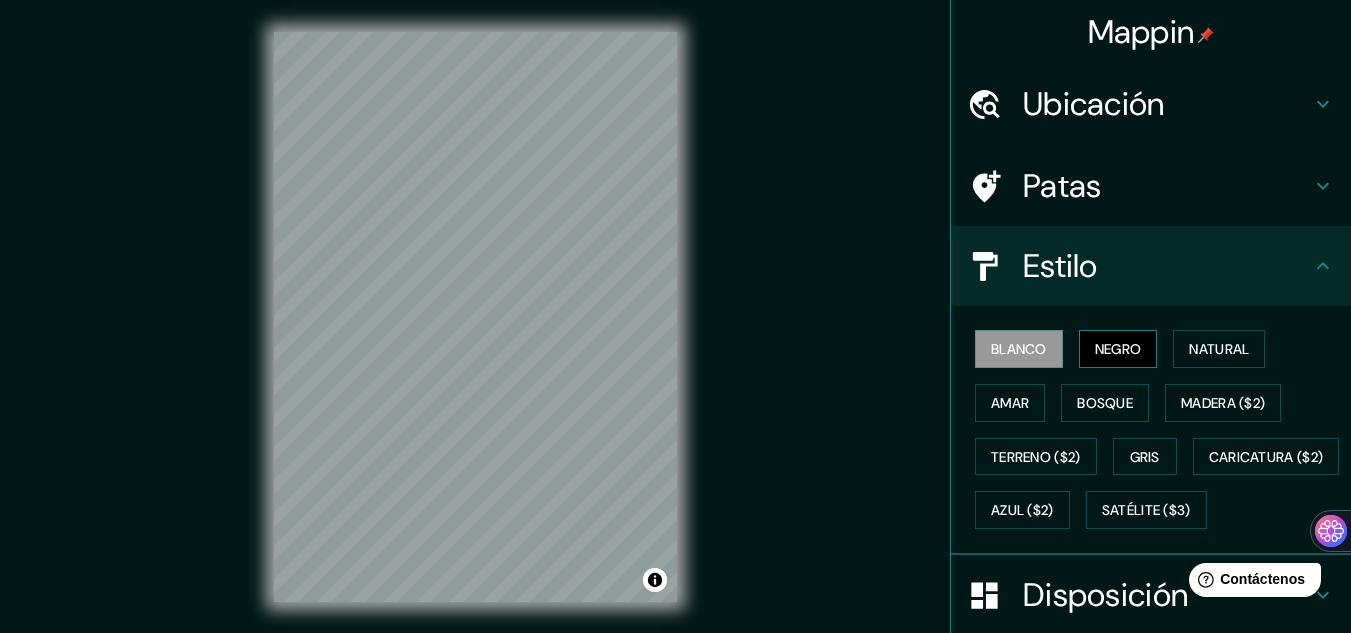 click on "Negro" at bounding box center [1118, 349] 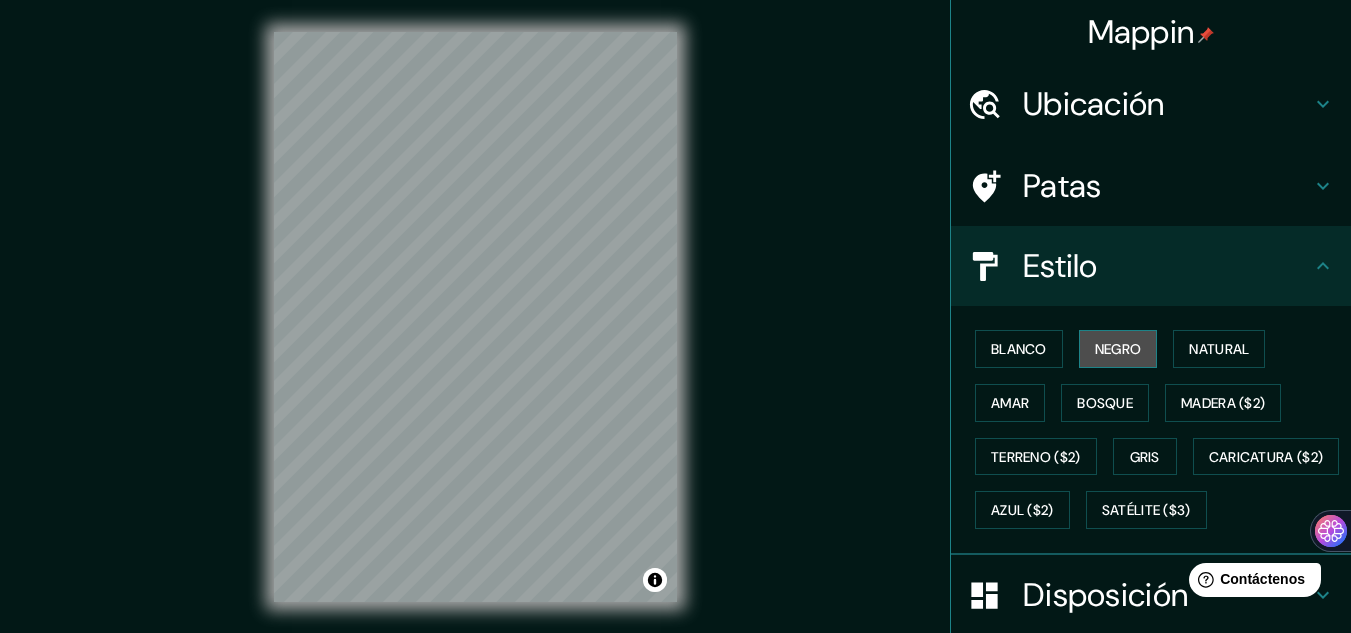 click on "Negro" at bounding box center [1118, 349] 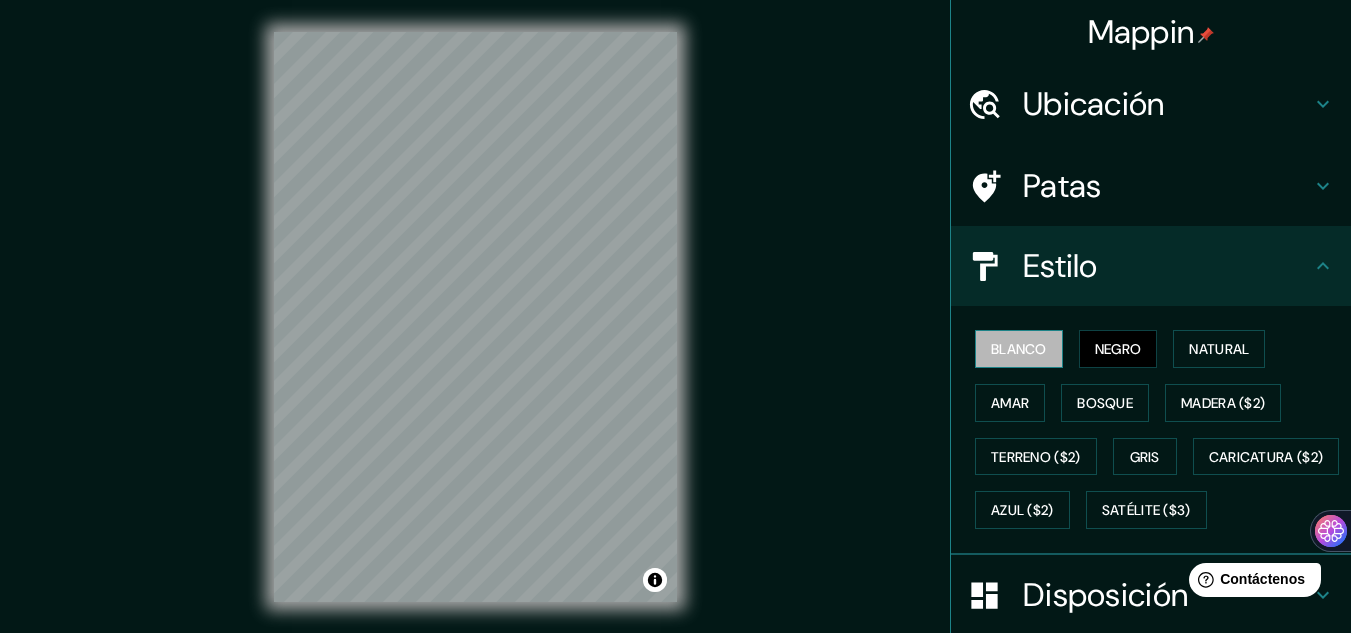 click on "Blanco" at bounding box center (1019, 349) 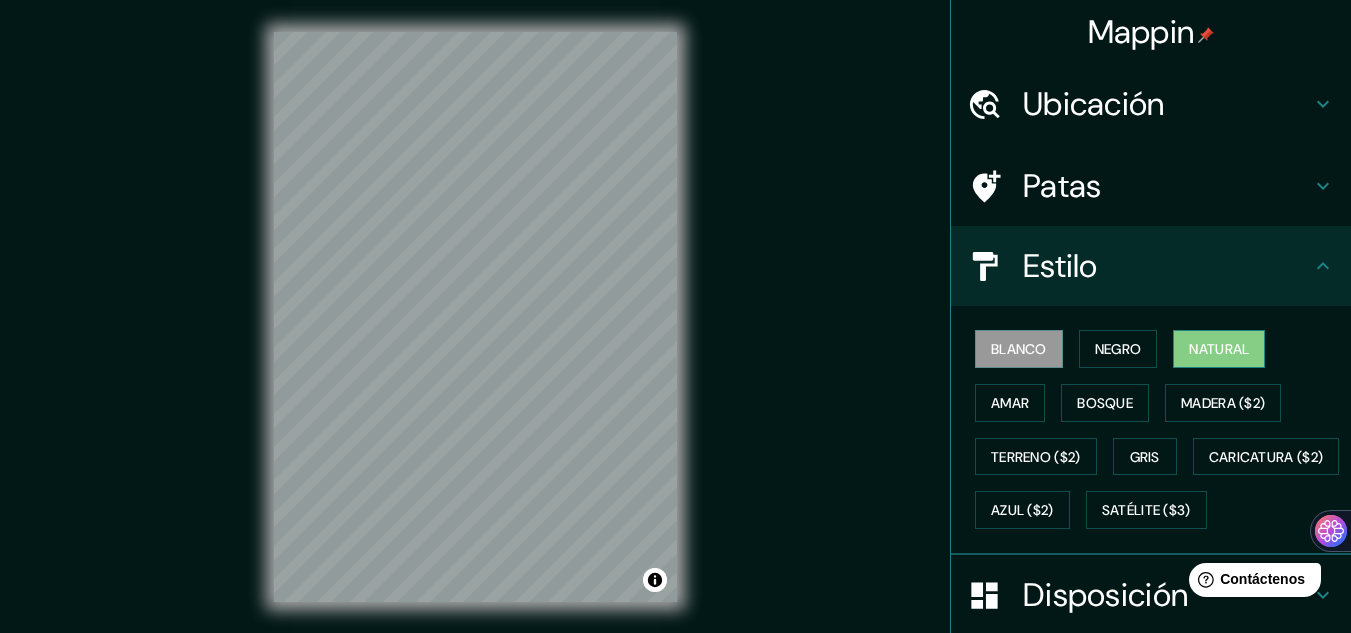 click on "Natural" at bounding box center (1219, 349) 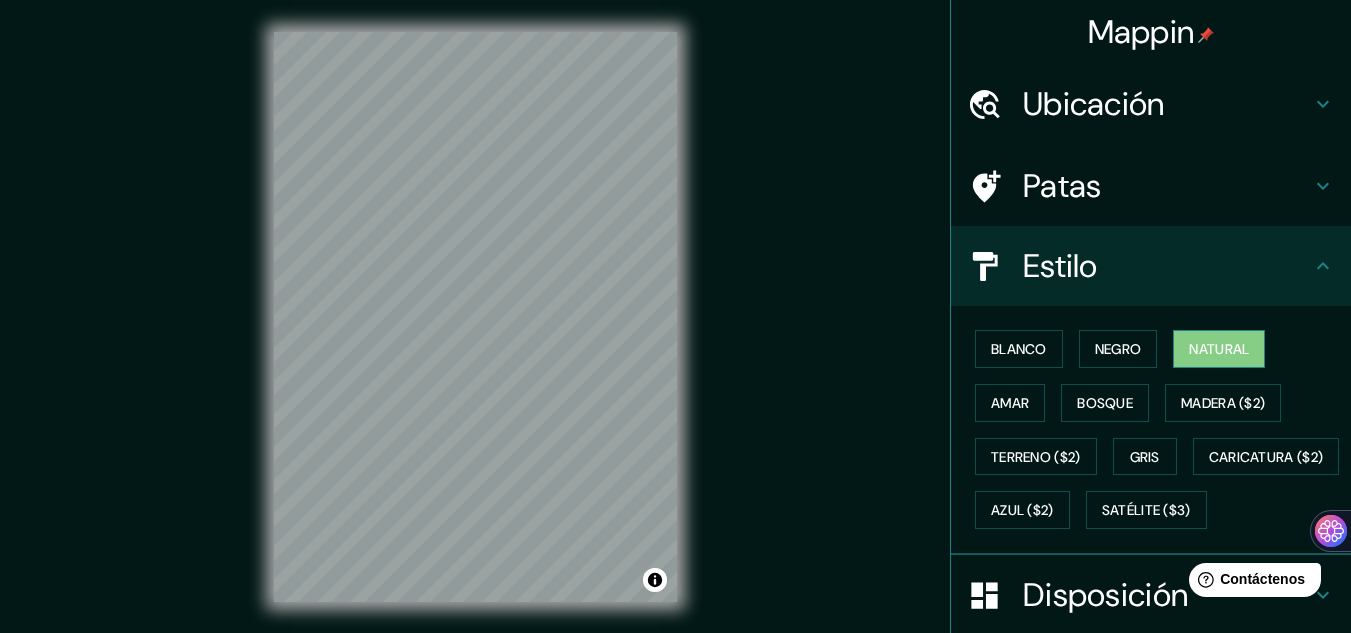 click on "Natural" at bounding box center (1219, 349) 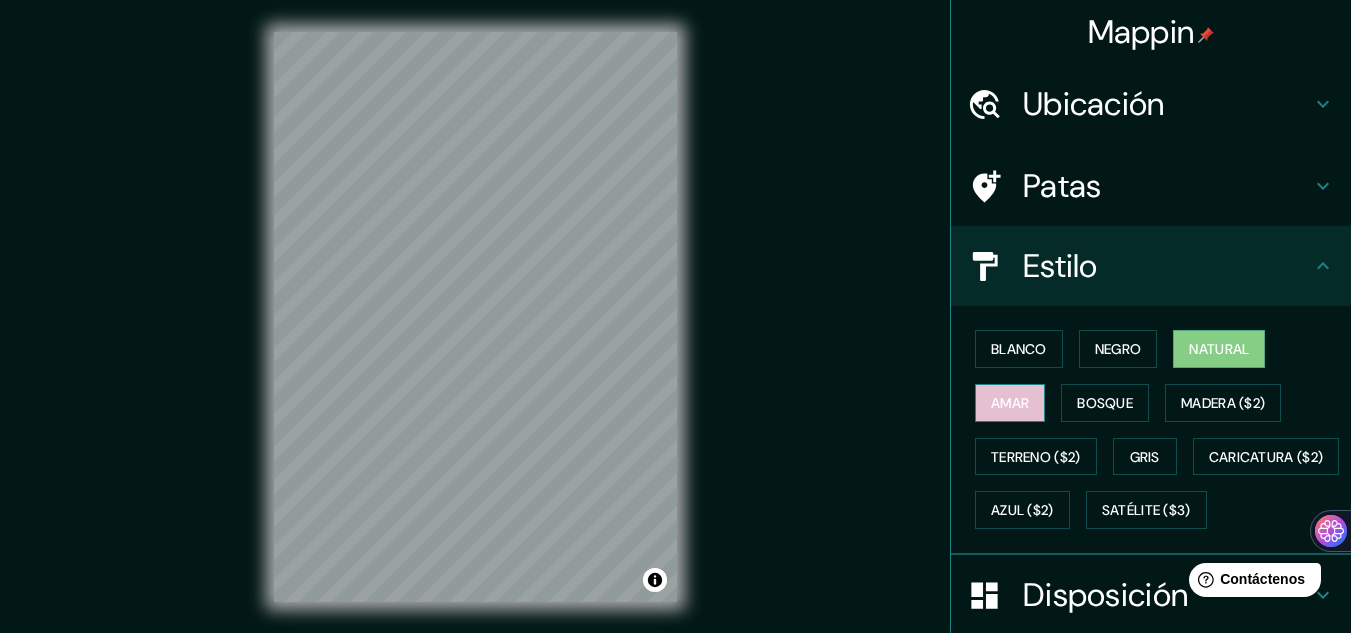 click on "Amar" at bounding box center (1010, 403) 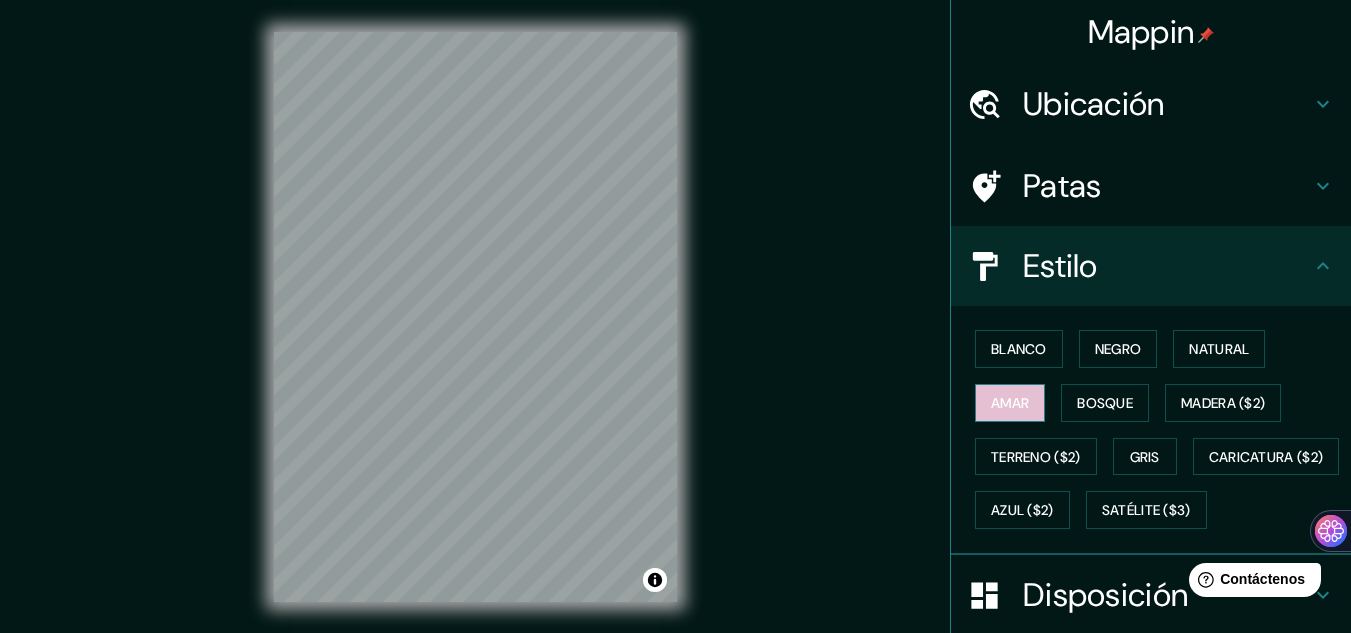 click on "Amar" at bounding box center [1010, 403] 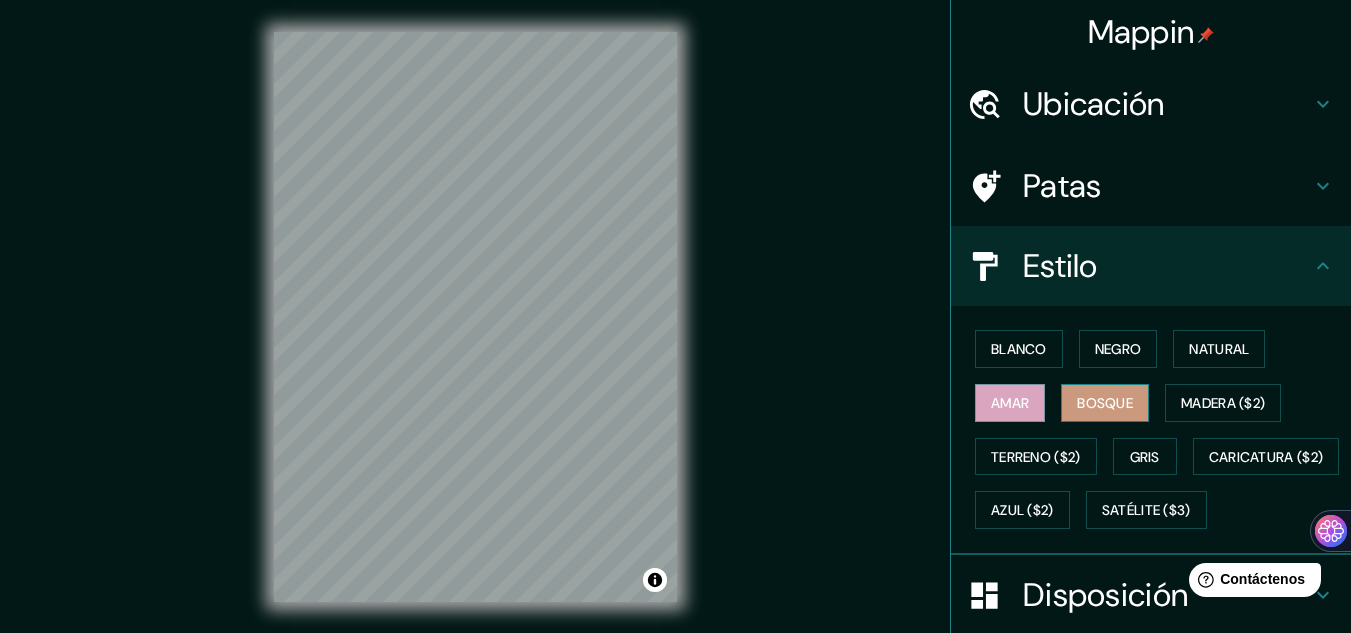 click on "Bosque" at bounding box center [1105, 403] 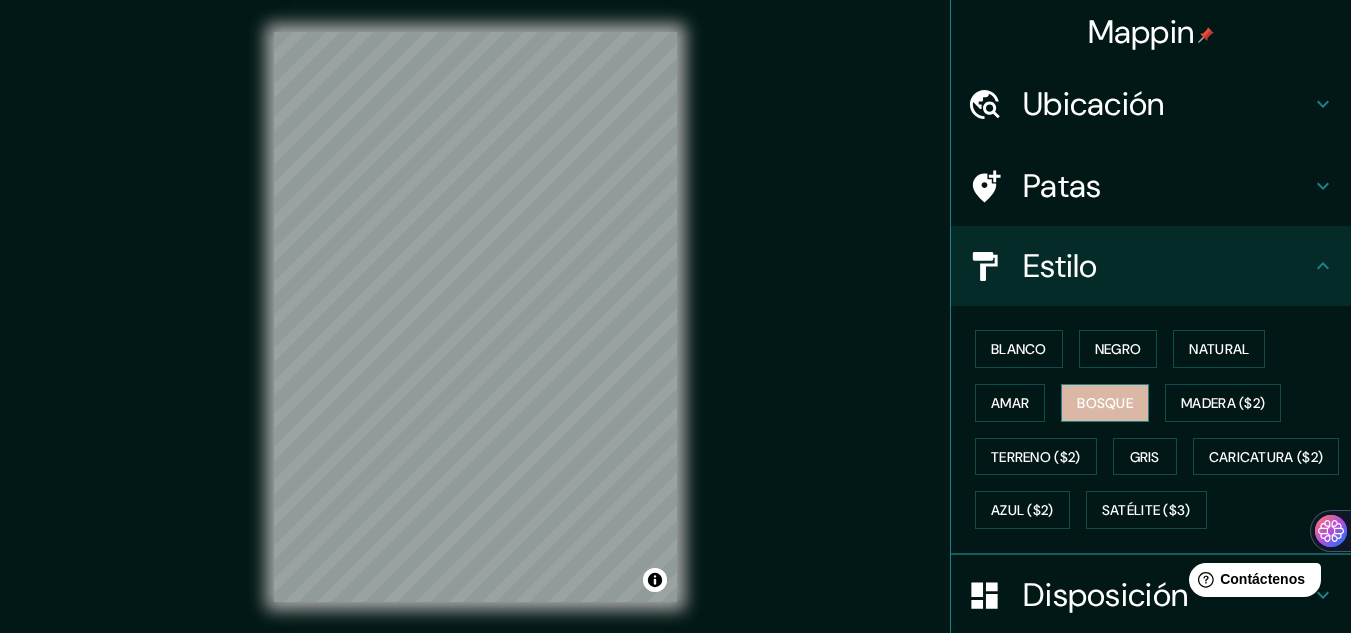 click on "Bosque" at bounding box center (1105, 403) 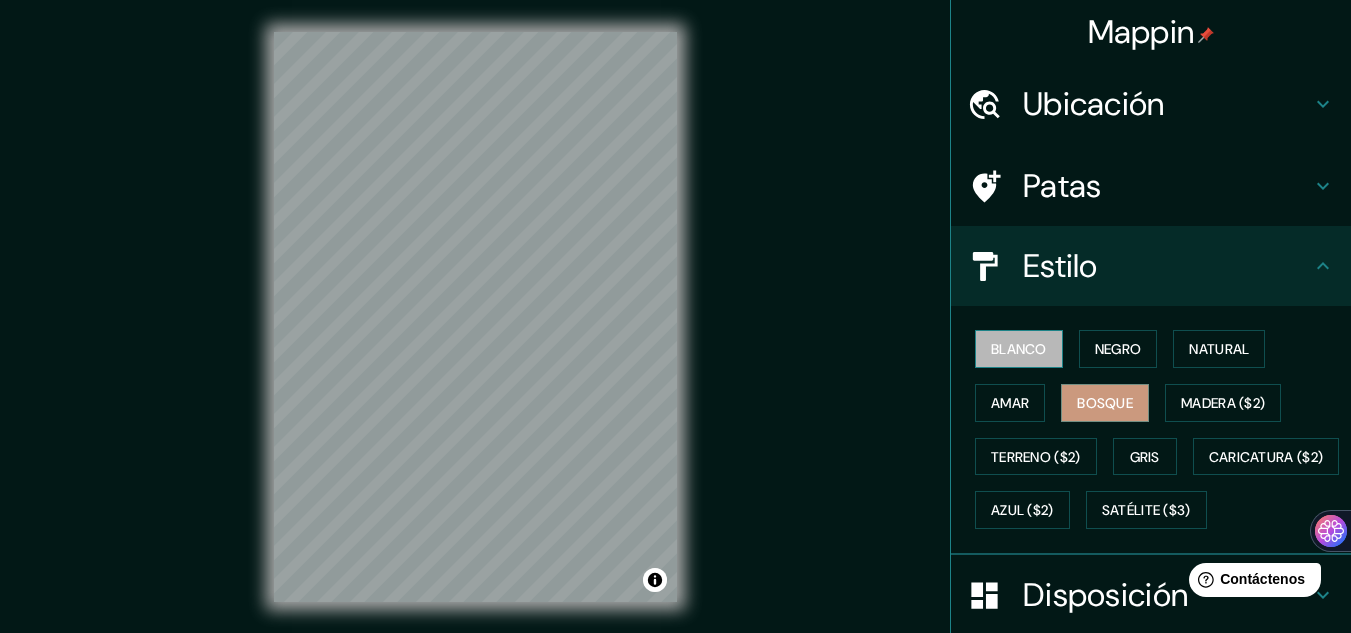 click on "Blanco" at bounding box center [1019, 349] 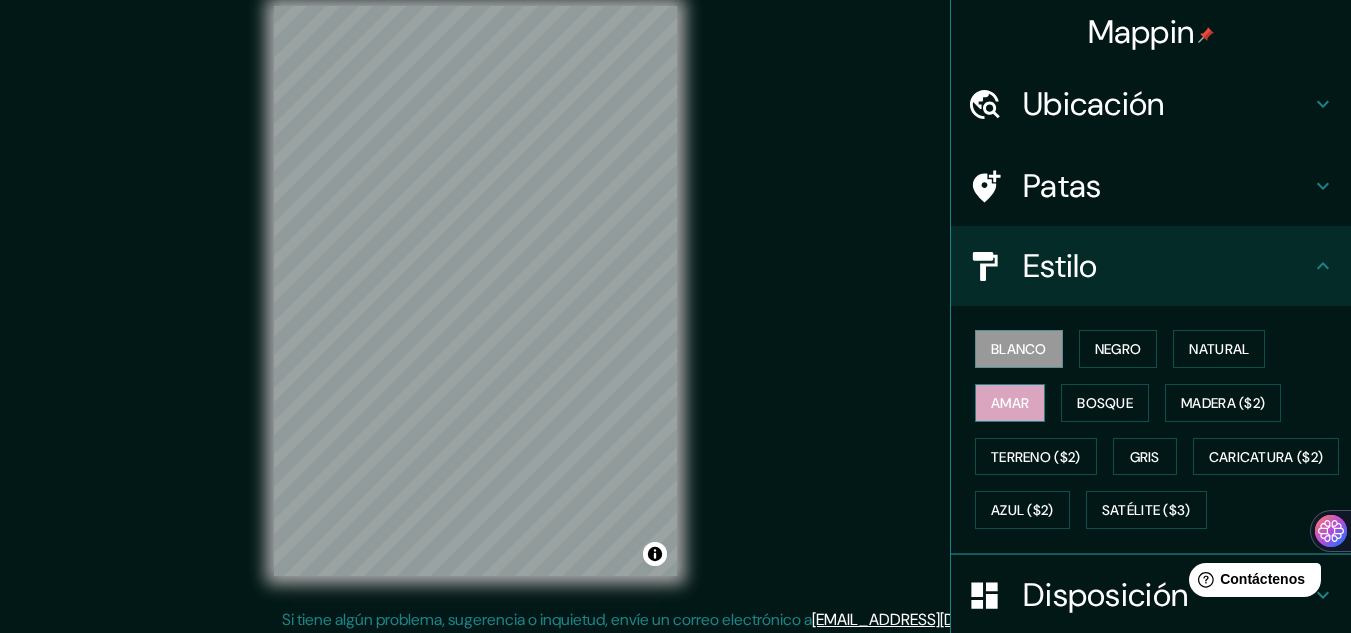 scroll, scrollTop: 33, scrollLeft: 0, axis: vertical 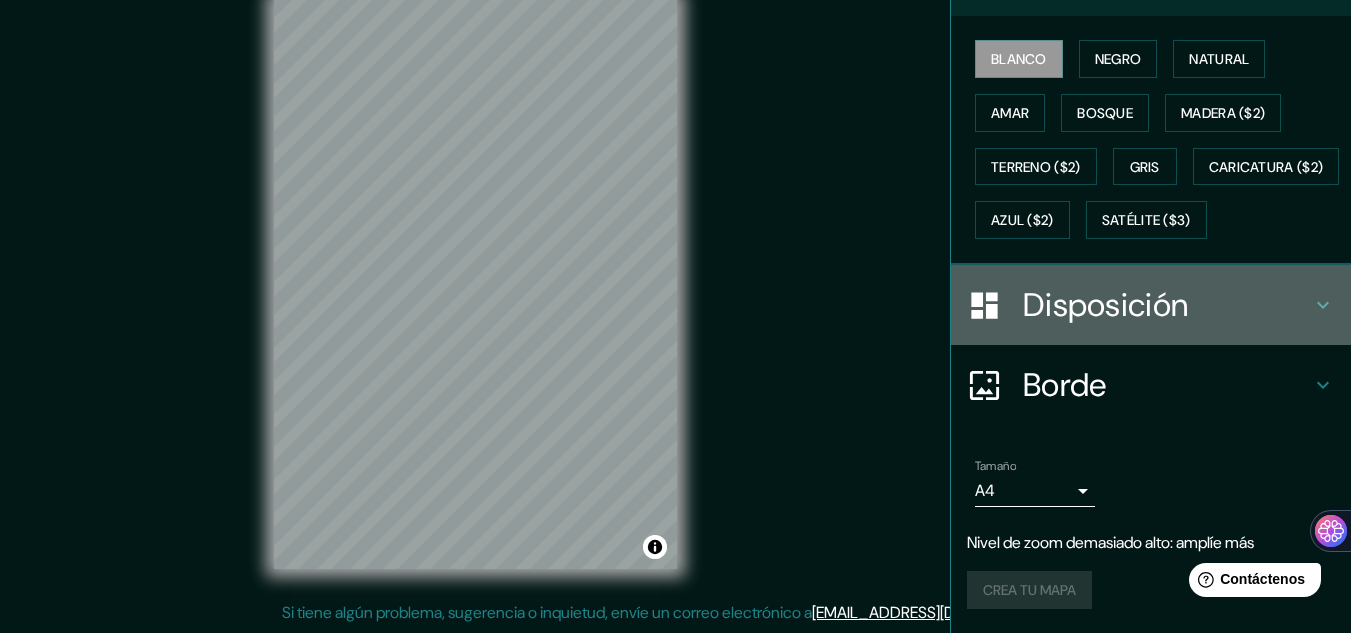 click on "Disposición" at bounding box center [1167, 305] 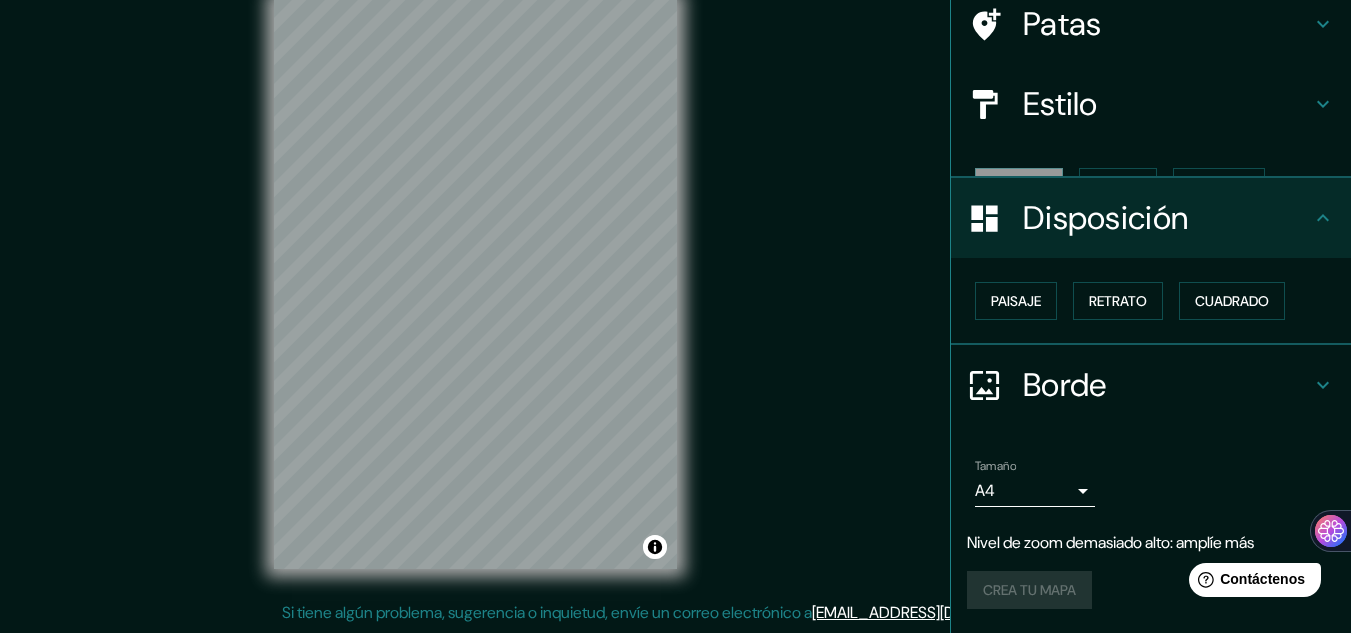 scroll, scrollTop: 128, scrollLeft: 0, axis: vertical 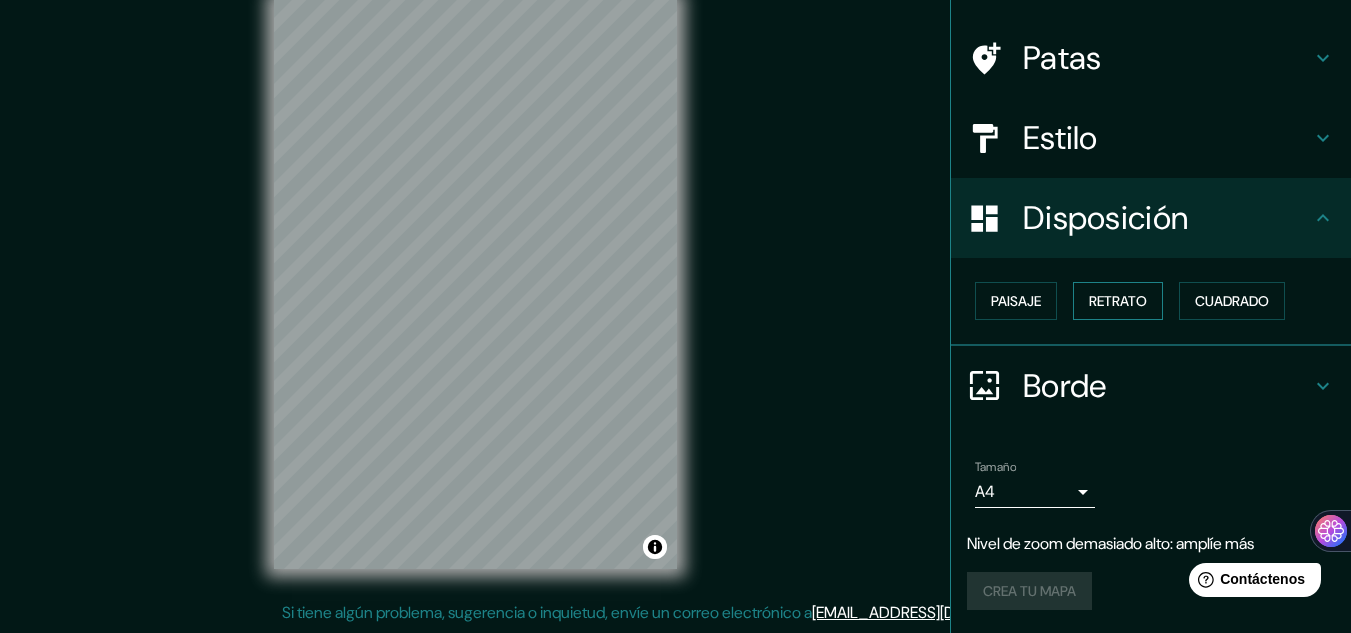click on "Retrato" at bounding box center [1118, 301] 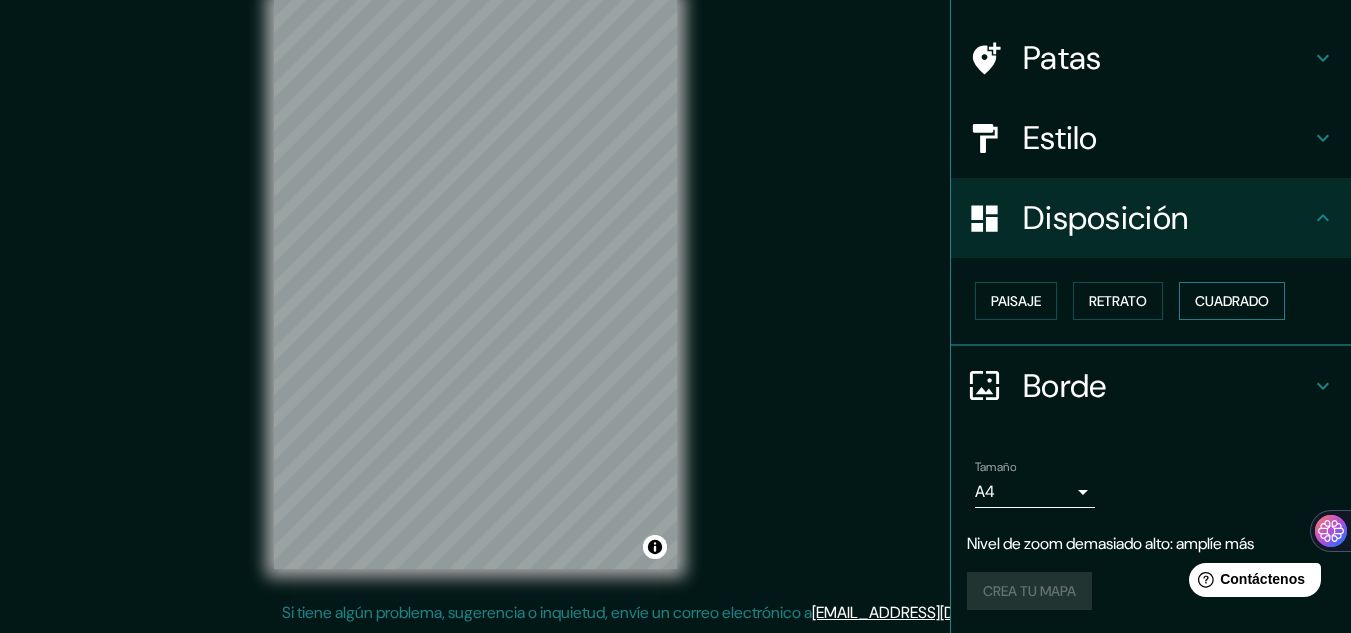 click on "Cuadrado" at bounding box center (1232, 301) 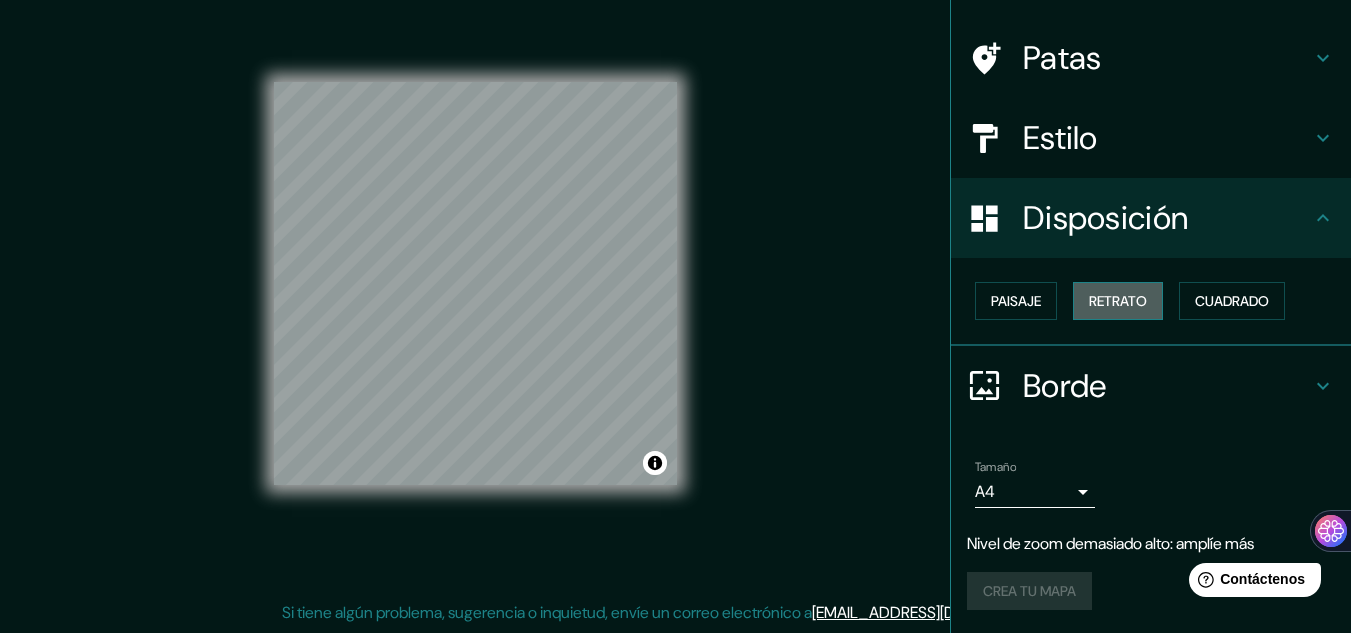 click on "Retrato" at bounding box center [1118, 301] 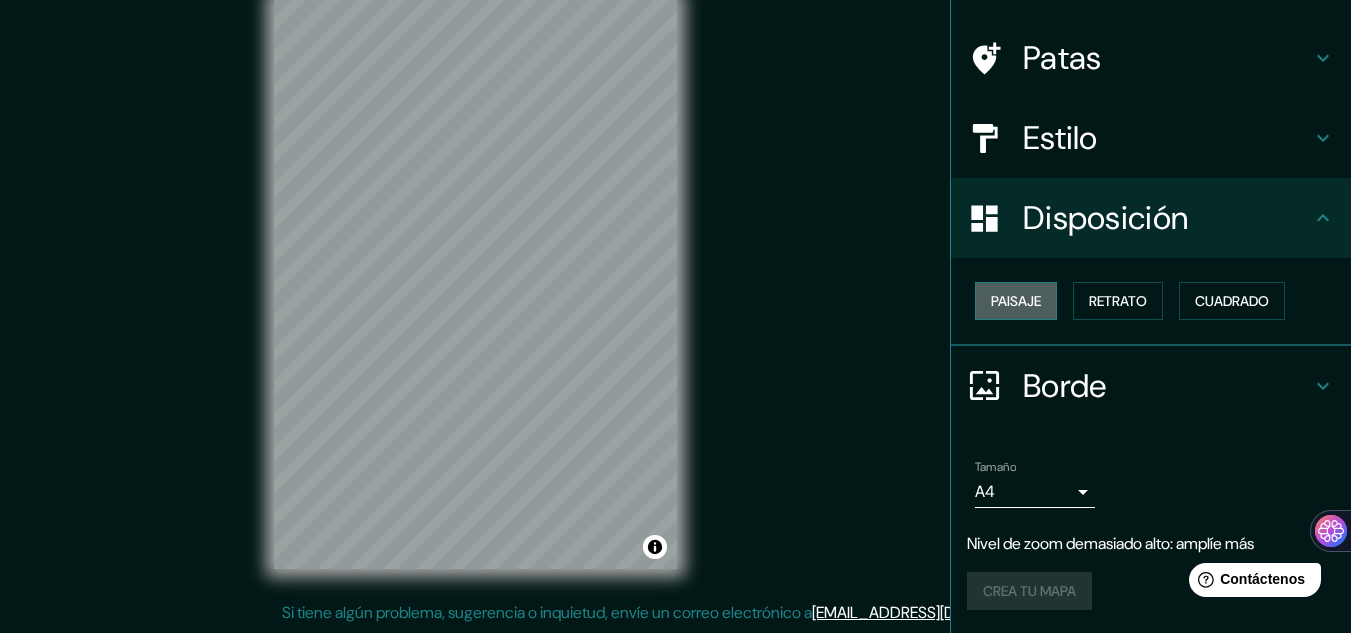 click on "Paisaje" at bounding box center (1016, 301) 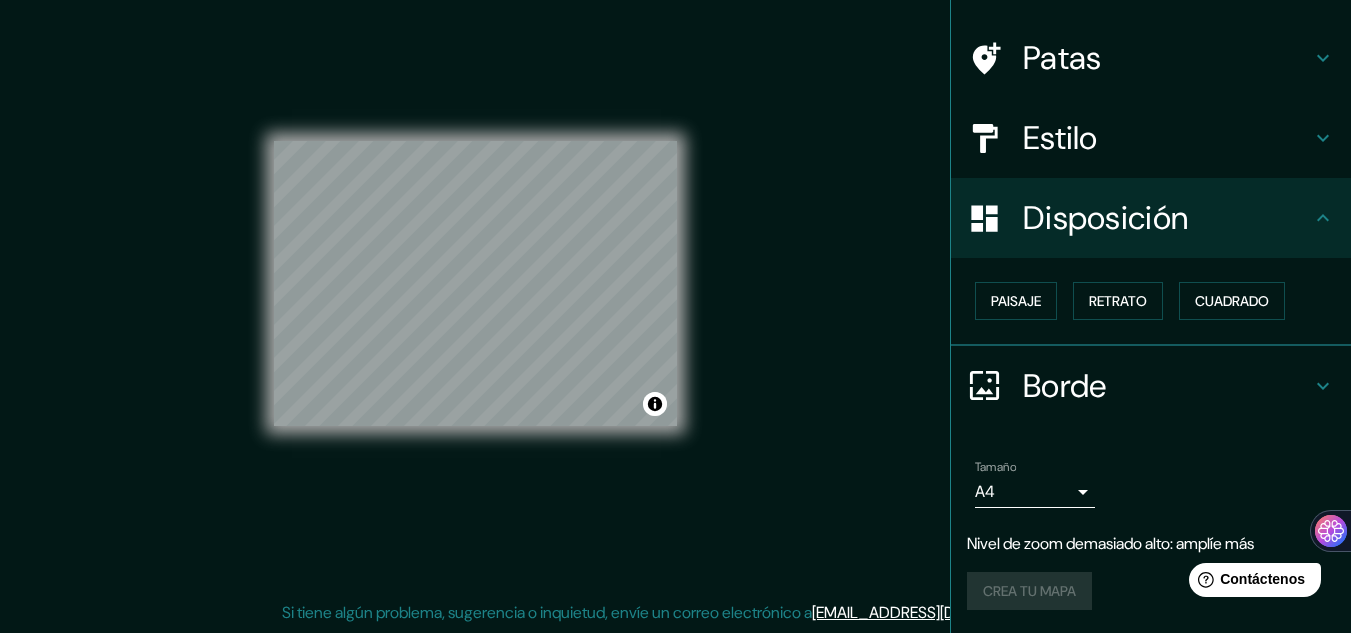 click on "Borde" at bounding box center [1065, 386] 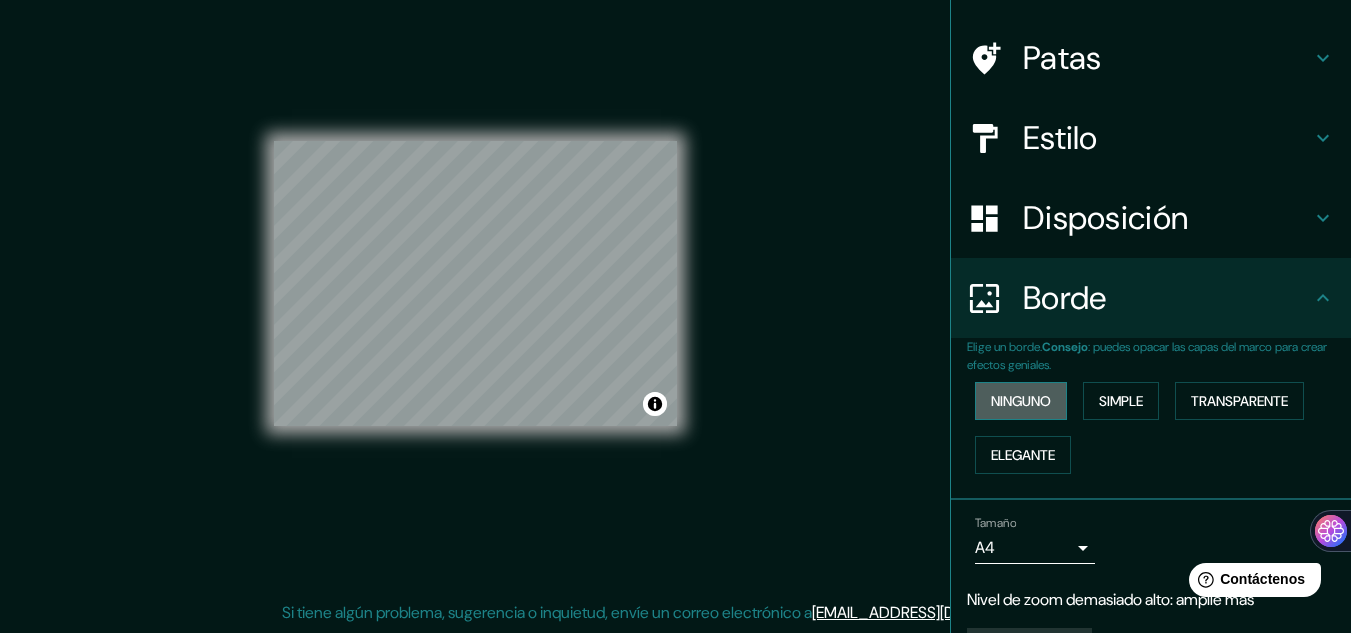 click on "Ninguno" at bounding box center [1021, 401] 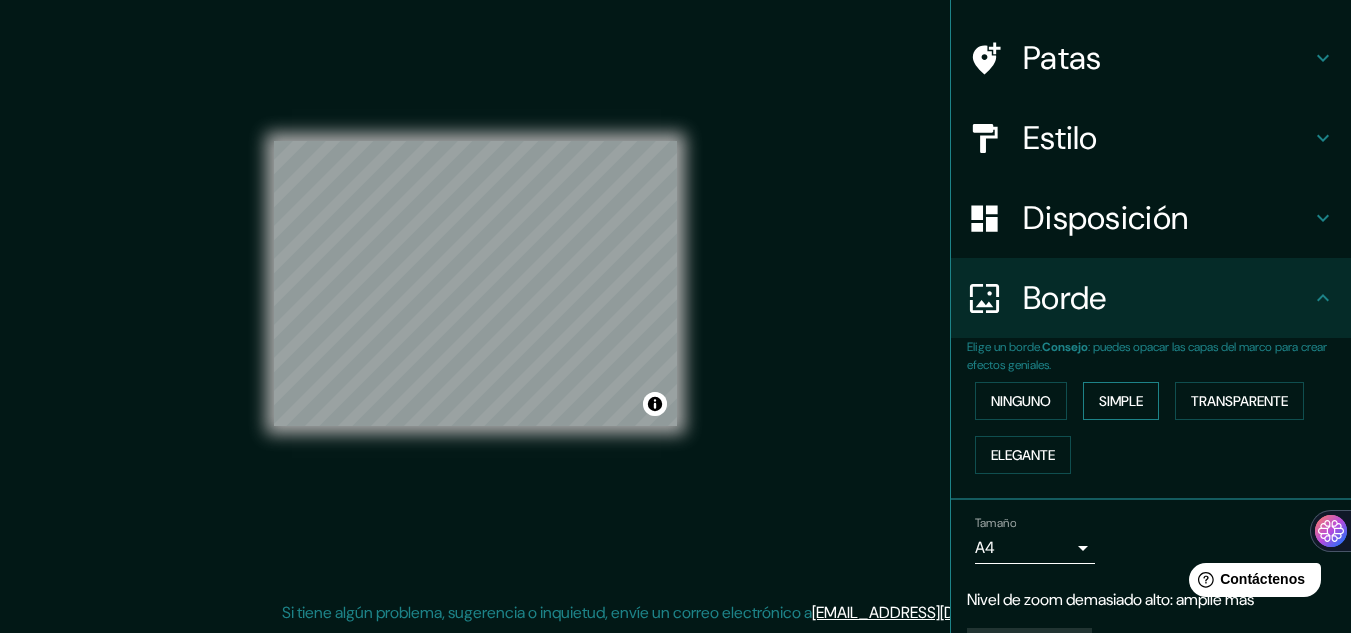 click on "Simple" at bounding box center [1121, 401] 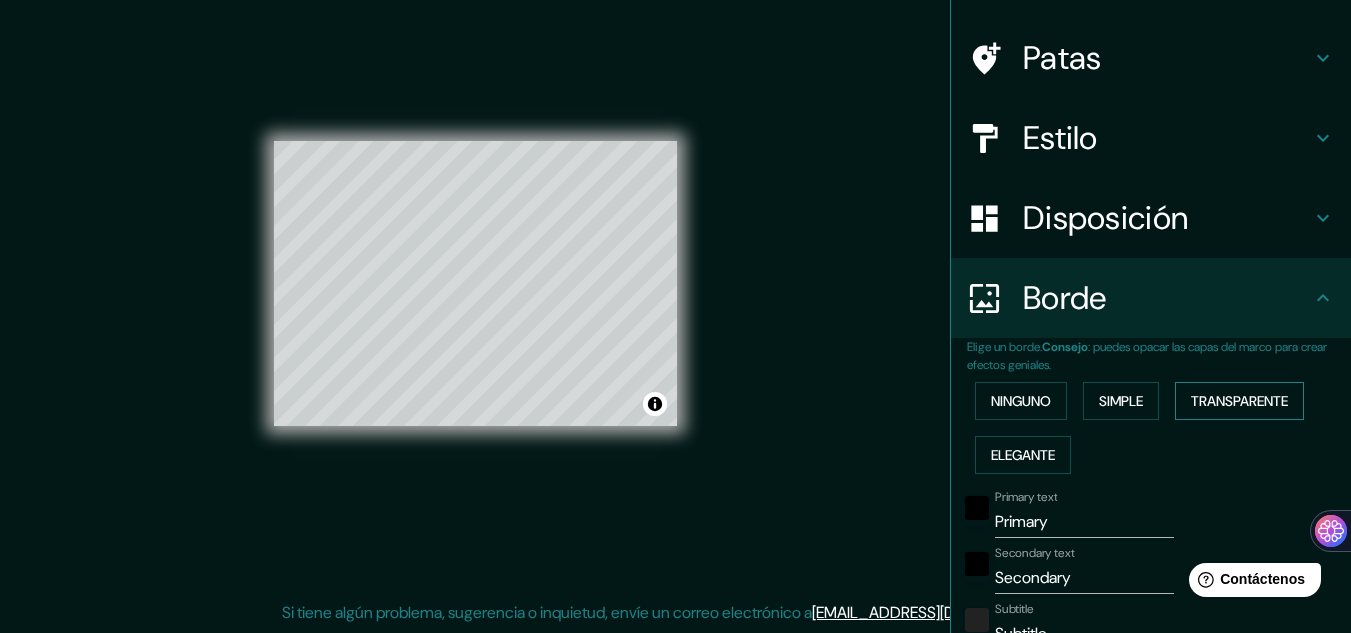 click on "Transparente" at bounding box center (1239, 401) 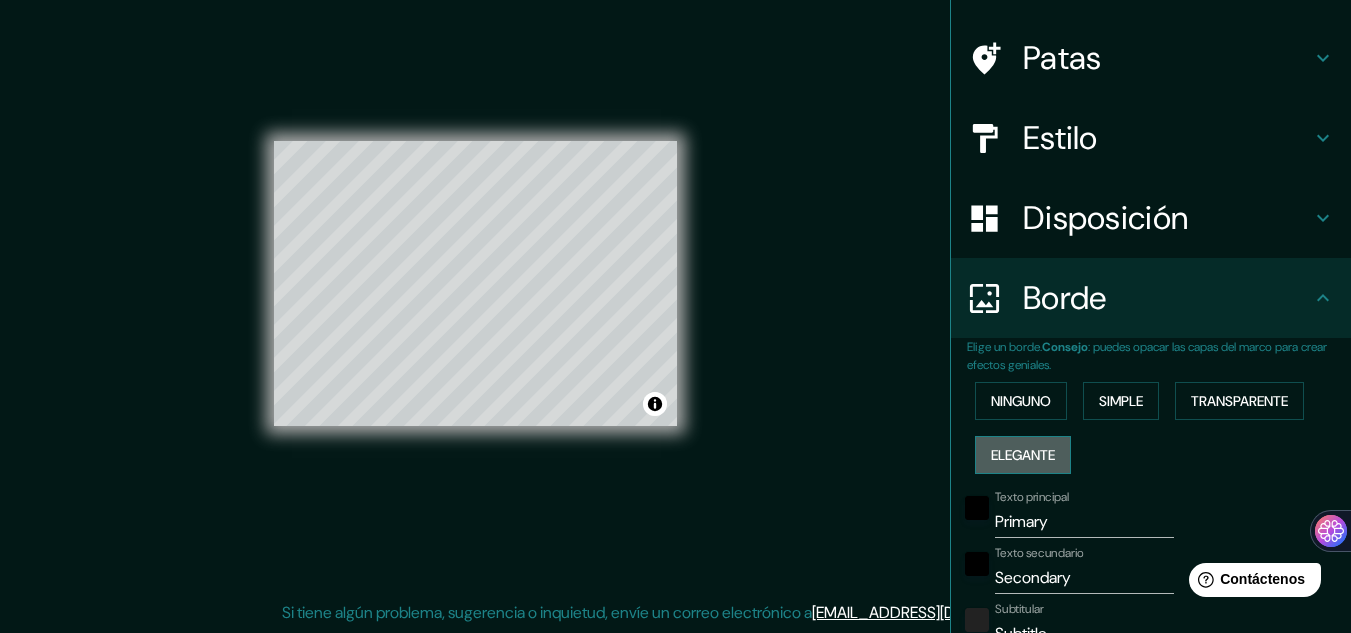 click on "Elegante" at bounding box center (1023, 455) 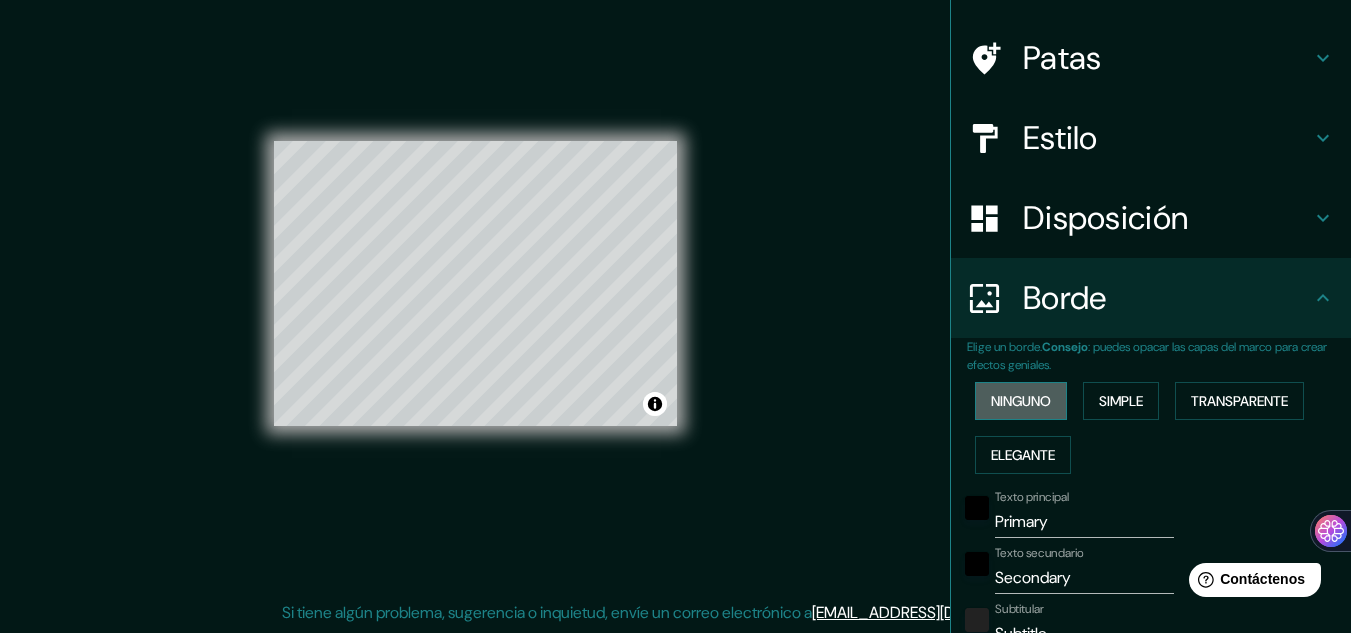 click on "Ninguno" at bounding box center (1021, 401) 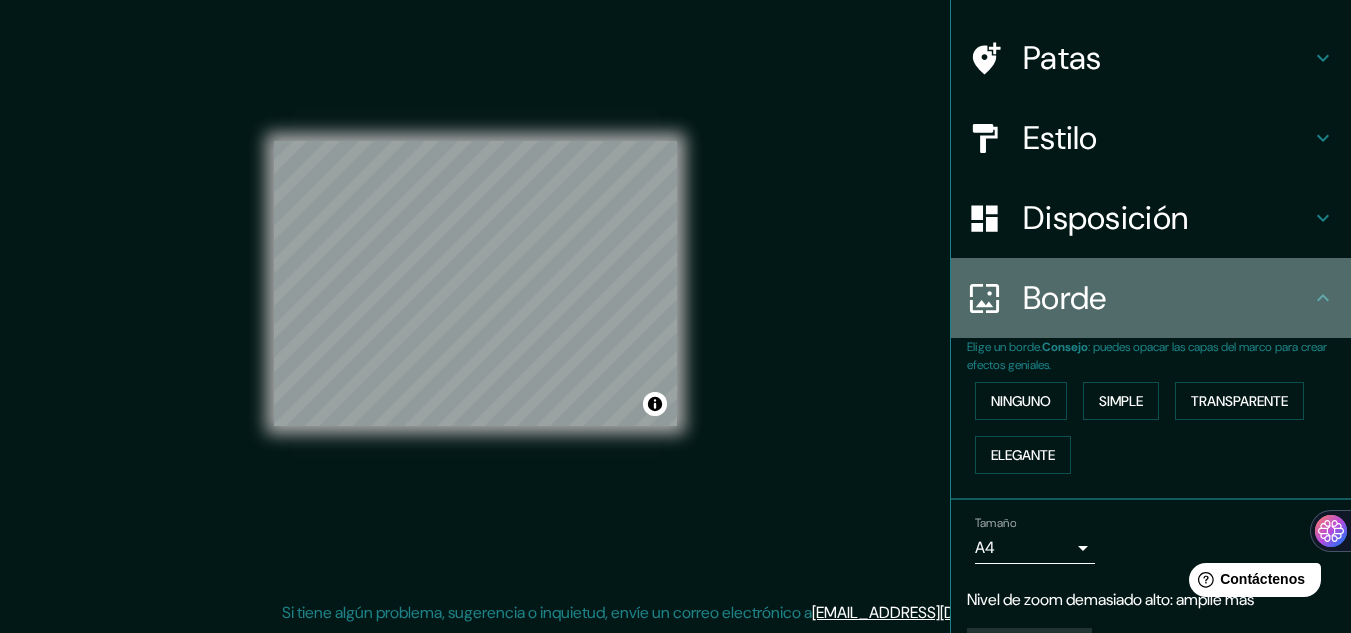 click at bounding box center [995, 298] 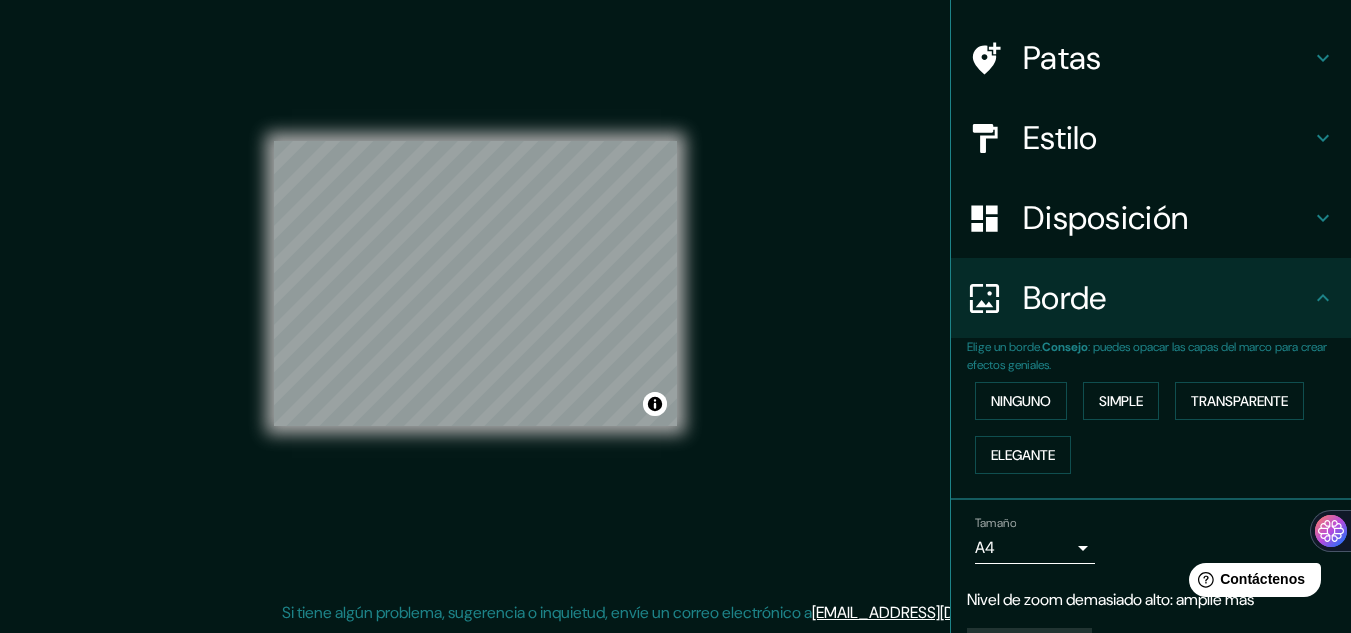 click on "Borde" at bounding box center (1167, 298) 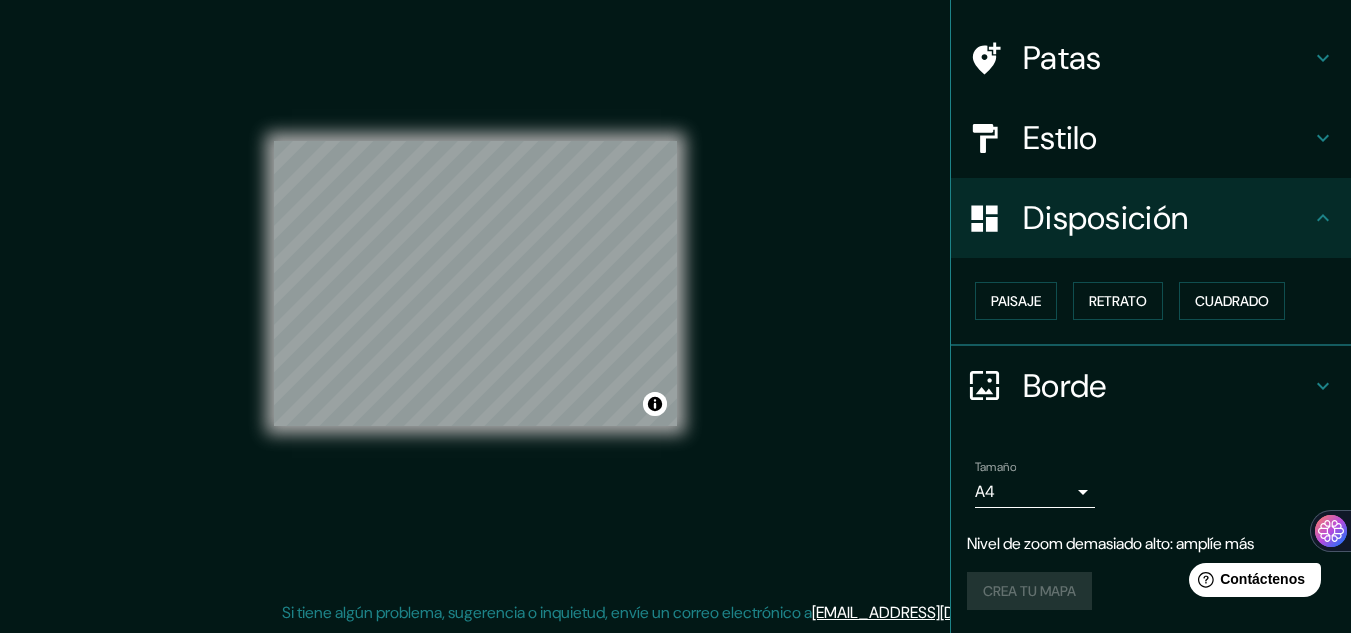 click on "Disposición" at bounding box center [1167, 218] 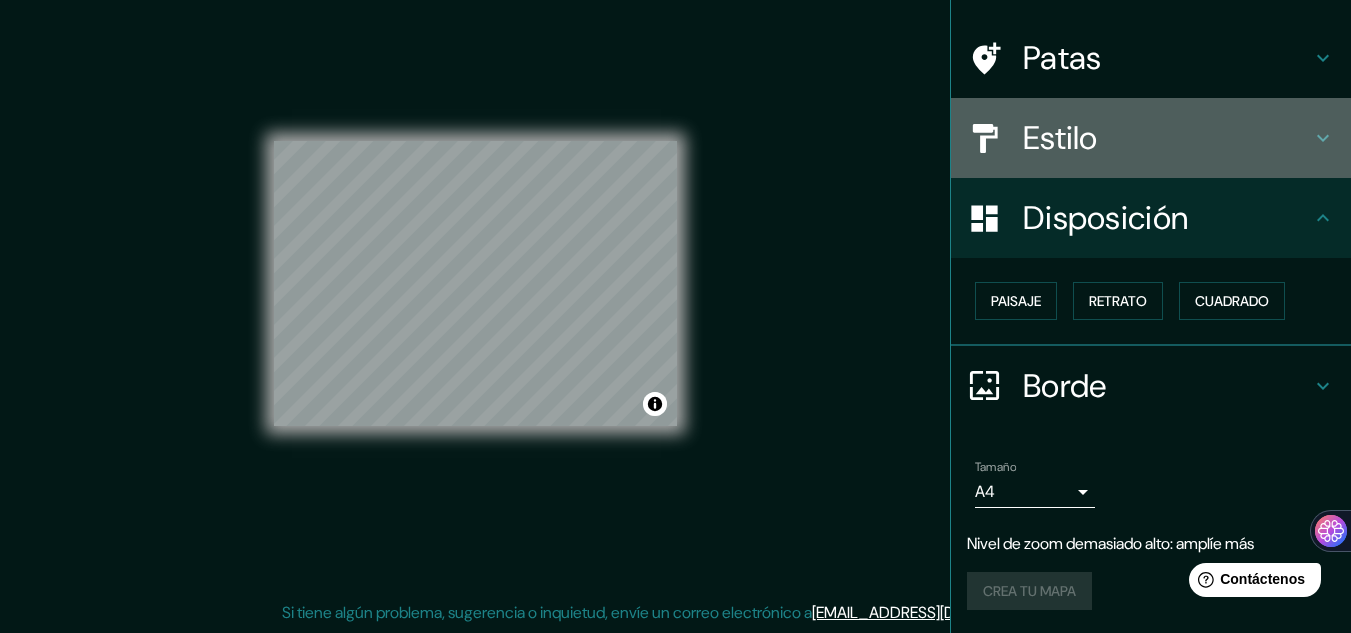 click on "Estilo" at bounding box center [1151, 138] 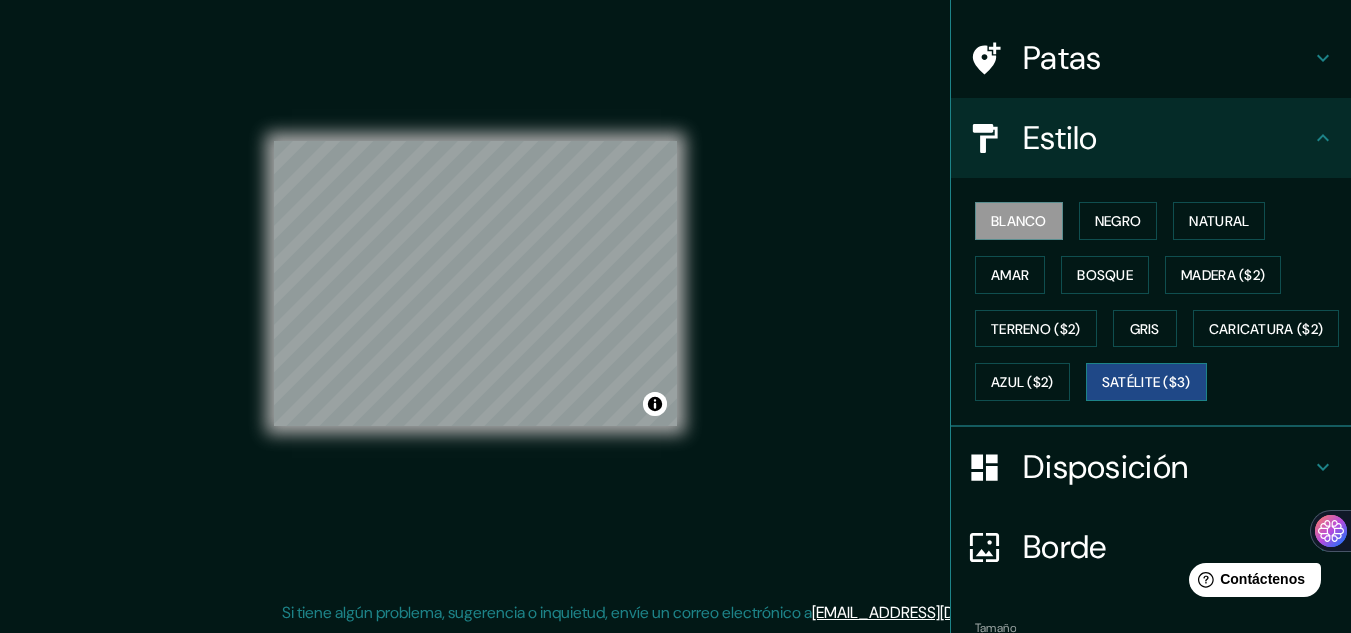 click on "Satélite ($3)" at bounding box center [1146, 383] 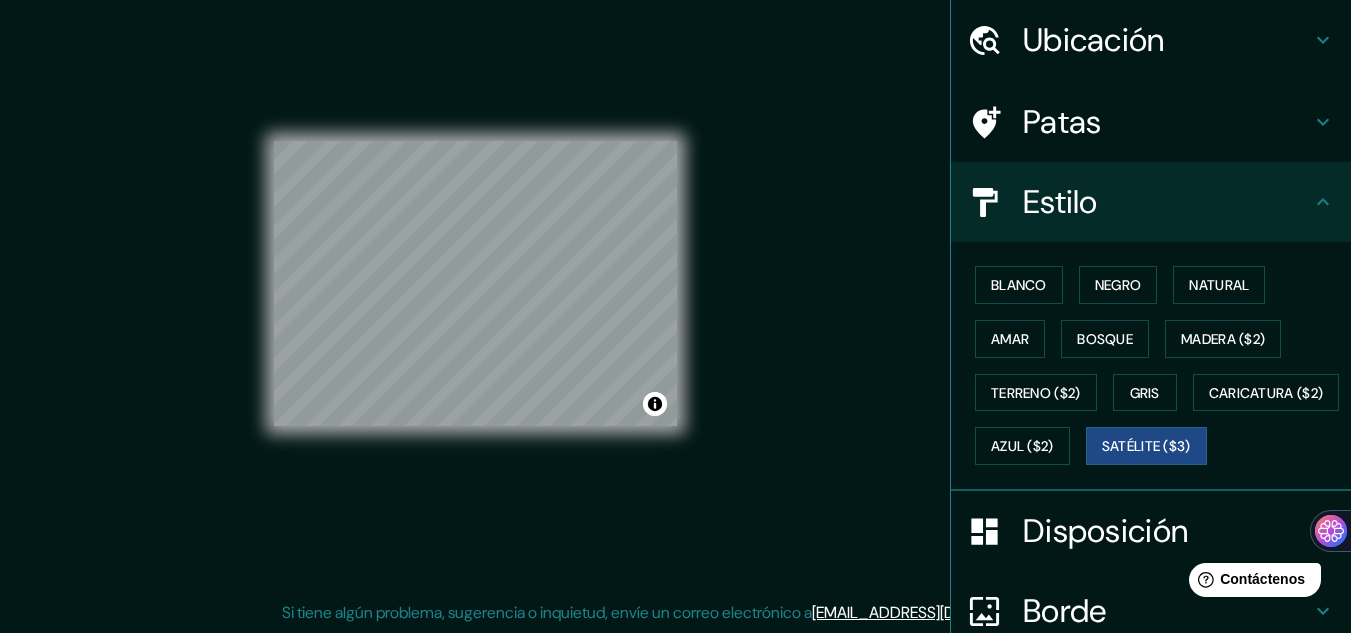scroll, scrollTop: 0, scrollLeft: 0, axis: both 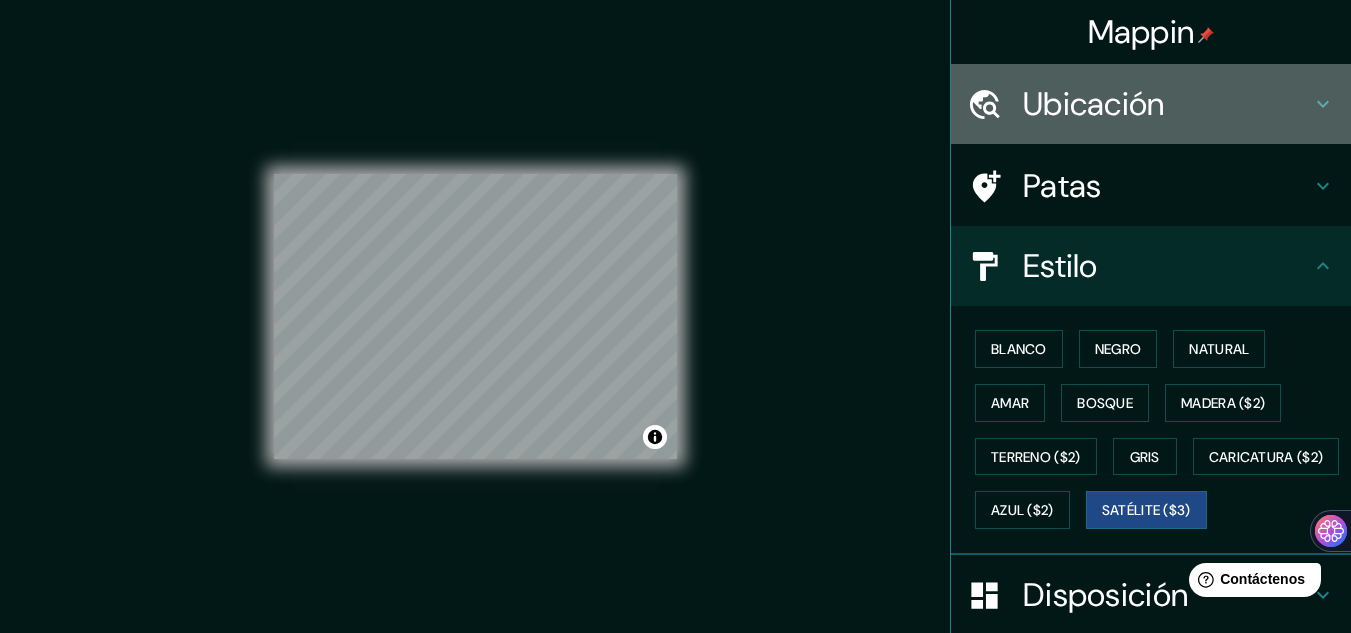 click on "Ubicación" at bounding box center (1094, 104) 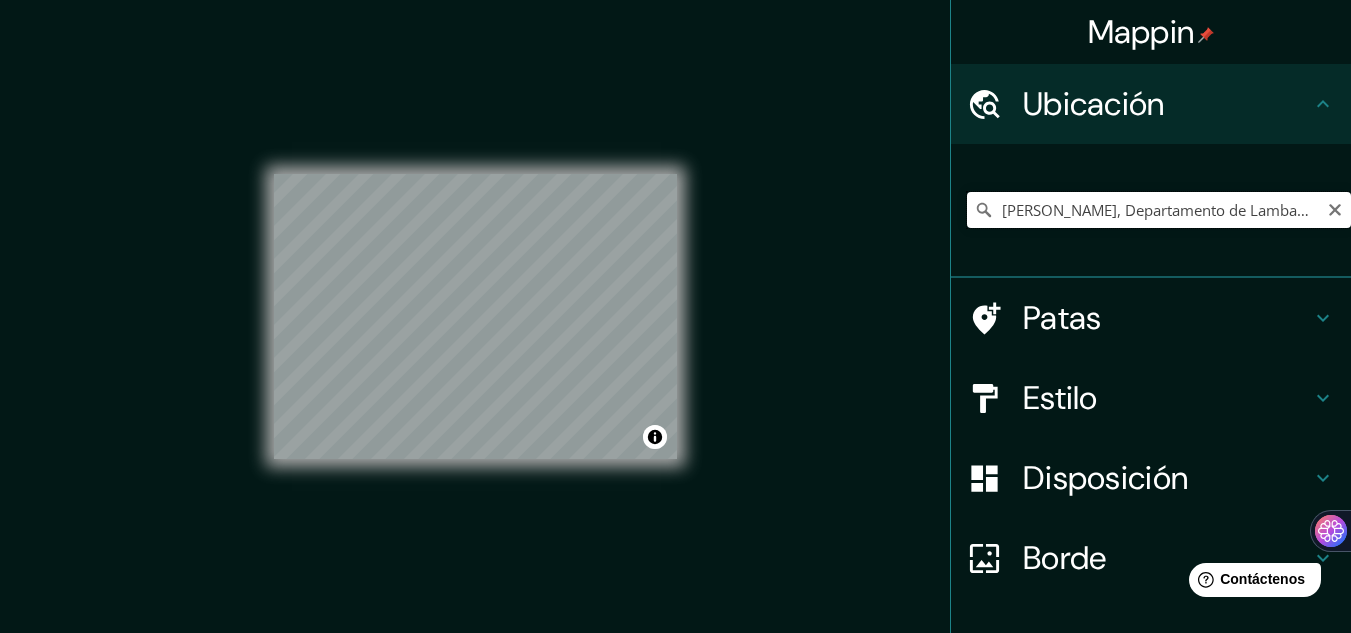 click on "[PERSON_NAME], Departamento de Lambayeque, [GEOGRAPHIC_DATA]" at bounding box center (1159, 210) 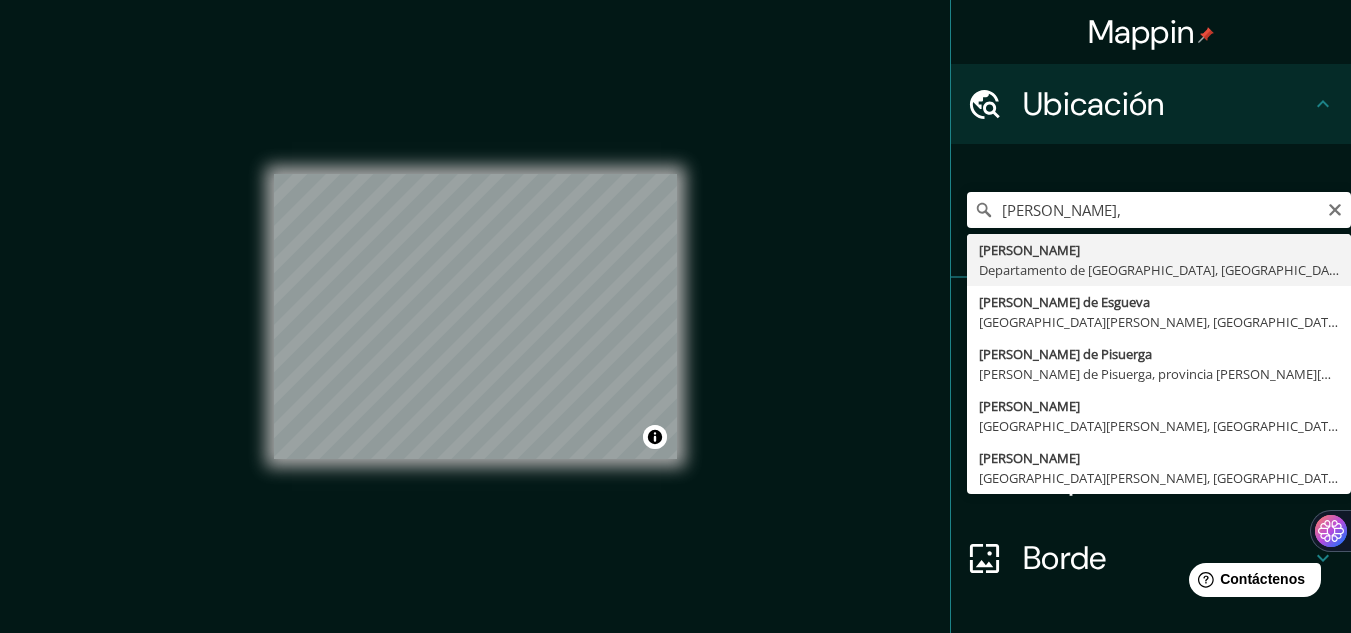 type on "[PERSON_NAME], Departamento de Lambayeque, [GEOGRAPHIC_DATA]" 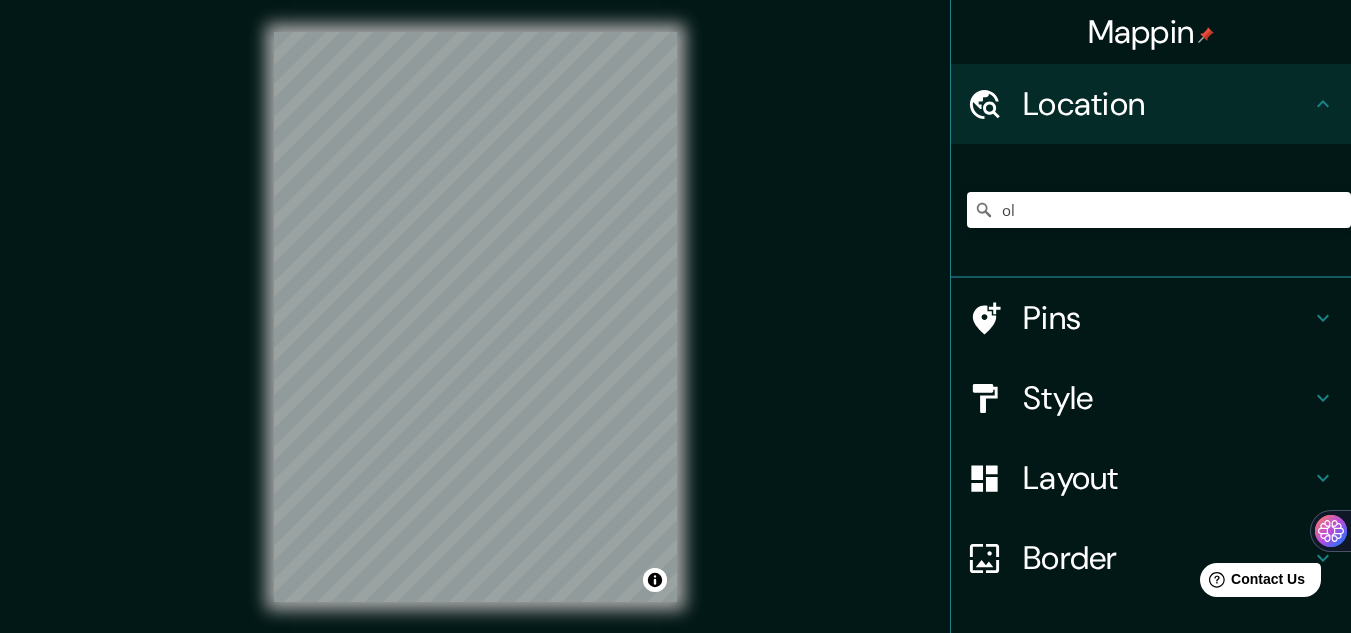 scroll, scrollTop: 0, scrollLeft: 0, axis: both 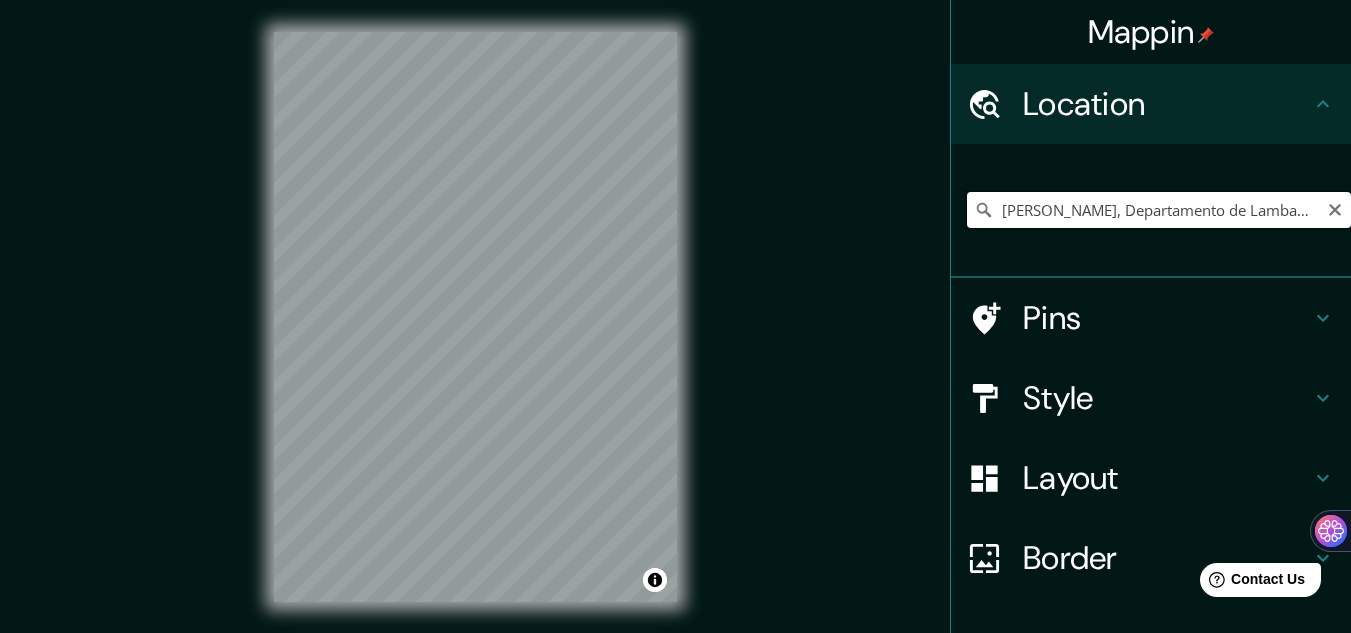 click on "[PERSON_NAME], Departamento de Lambayeque, [GEOGRAPHIC_DATA]" at bounding box center (1159, 210) 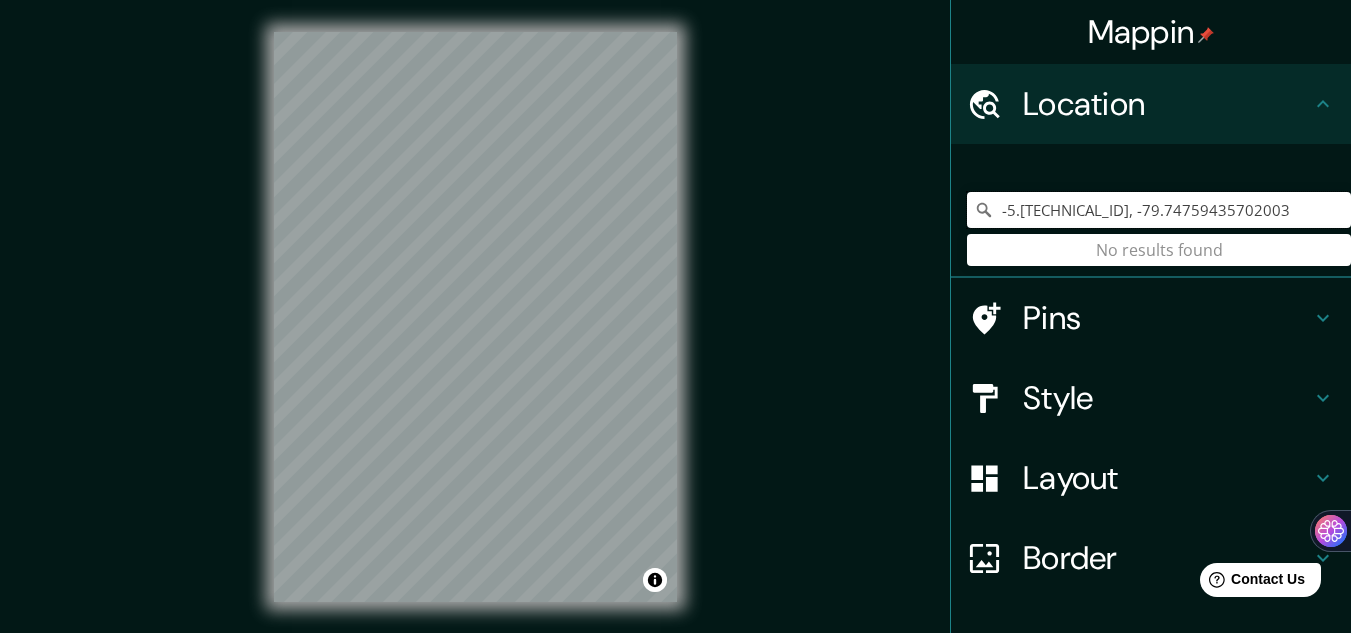 type on "-5.[TECHNICAL_ID], -79.74759435702003" 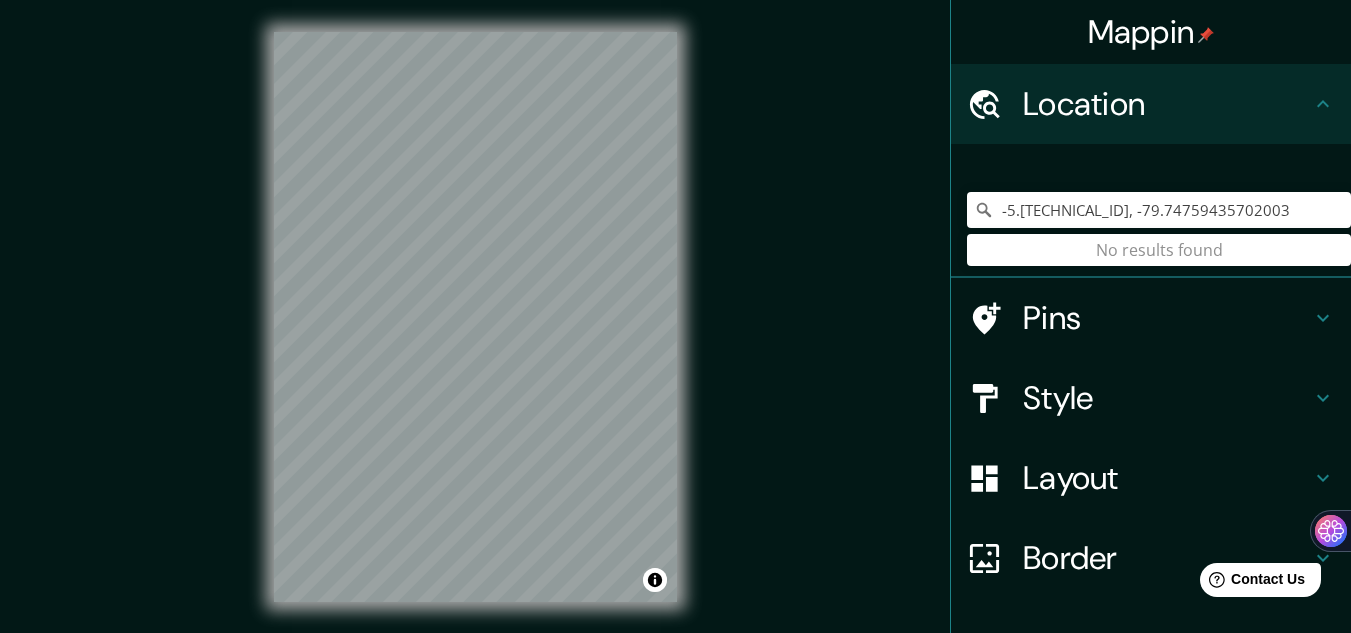 click on "-5.[TECHNICAL_ID], -79.74759435702003 No results found" at bounding box center (1159, 210) 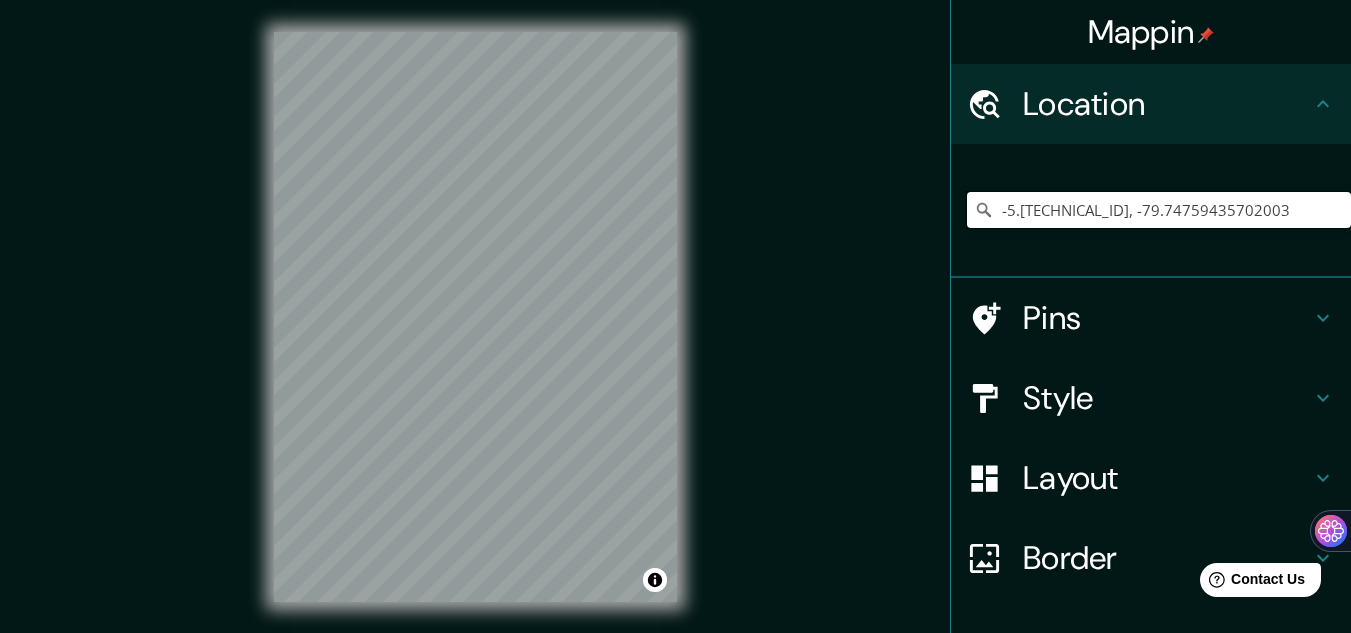 click on "-5.[TECHNICAL_ID], -79.74759435702003" at bounding box center [1159, 210] 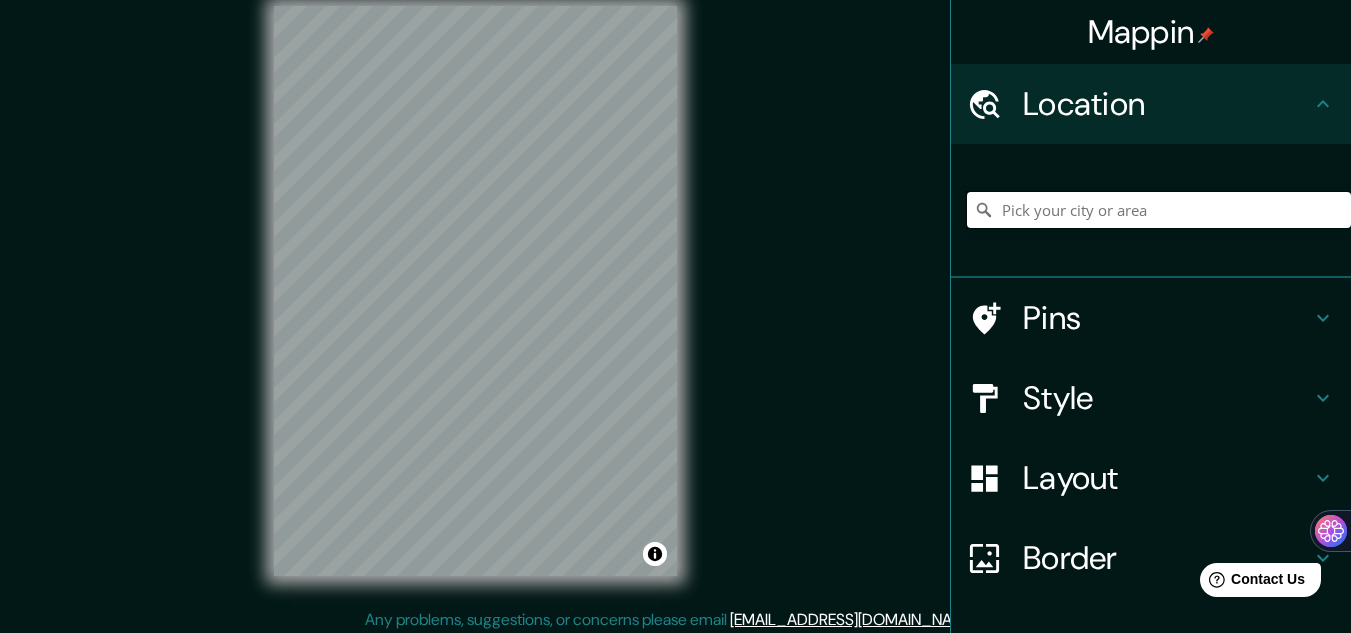 scroll, scrollTop: 33, scrollLeft: 0, axis: vertical 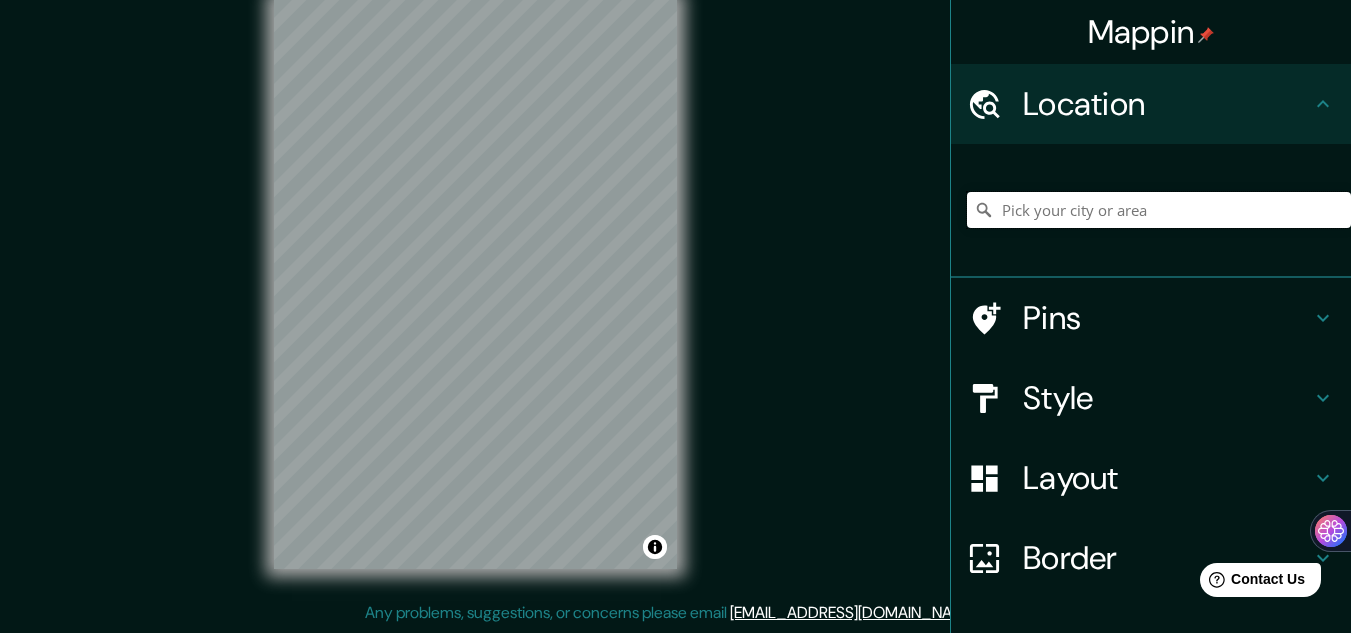 drag, startPoint x: 1018, startPoint y: 203, endPoint x: 1028, endPoint y: 195, distance: 12.806249 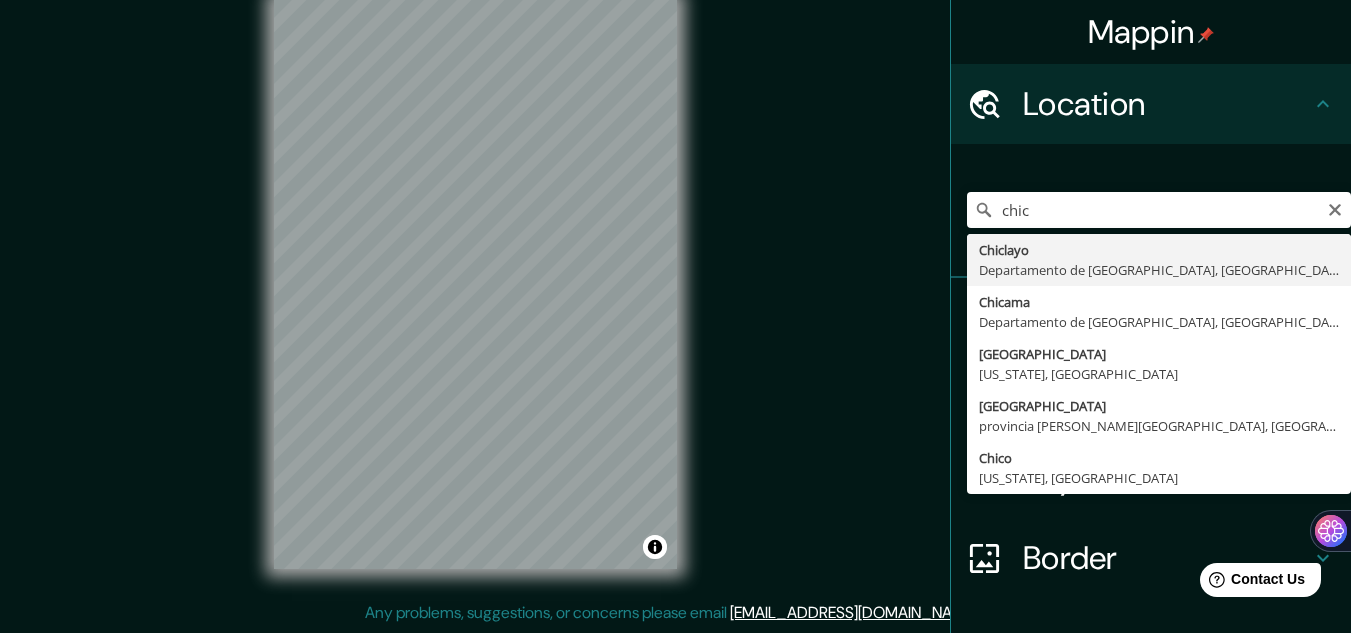 type on "Chiclayo, Departamento de [GEOGRAPHIC_DATA], [GEOGRAPHIC_DATA]" 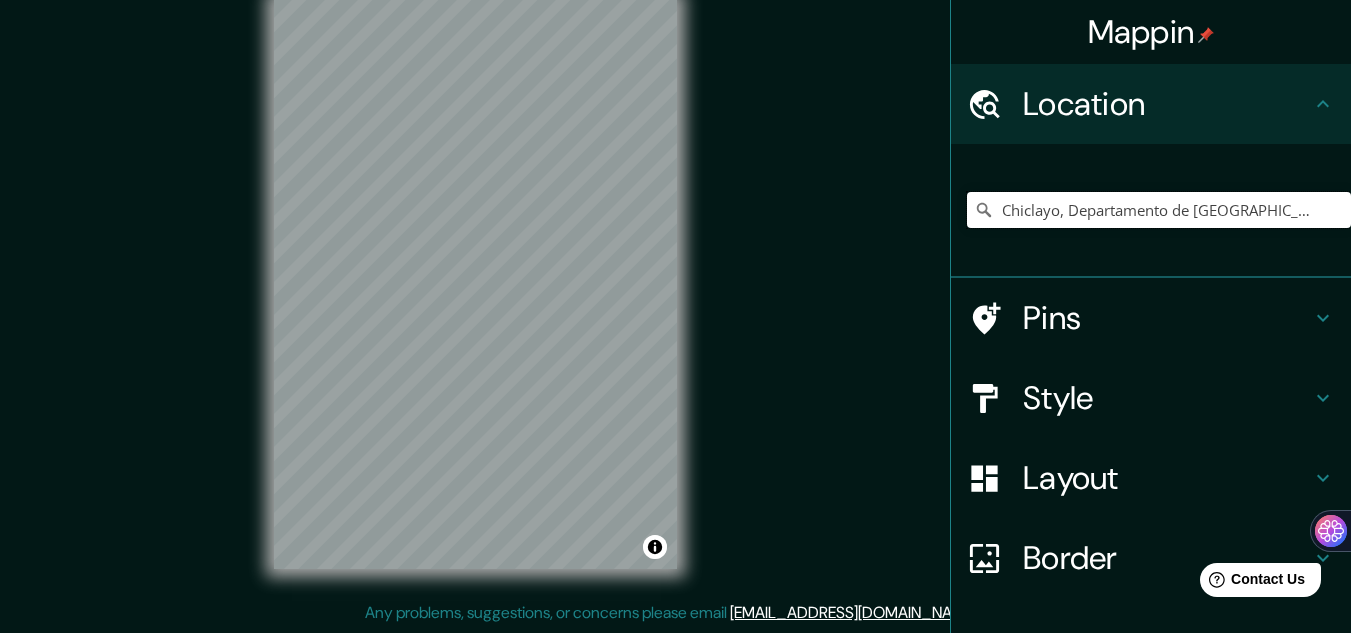 scroll, scrollTop: 0, scrollLeft: 0, axis: both 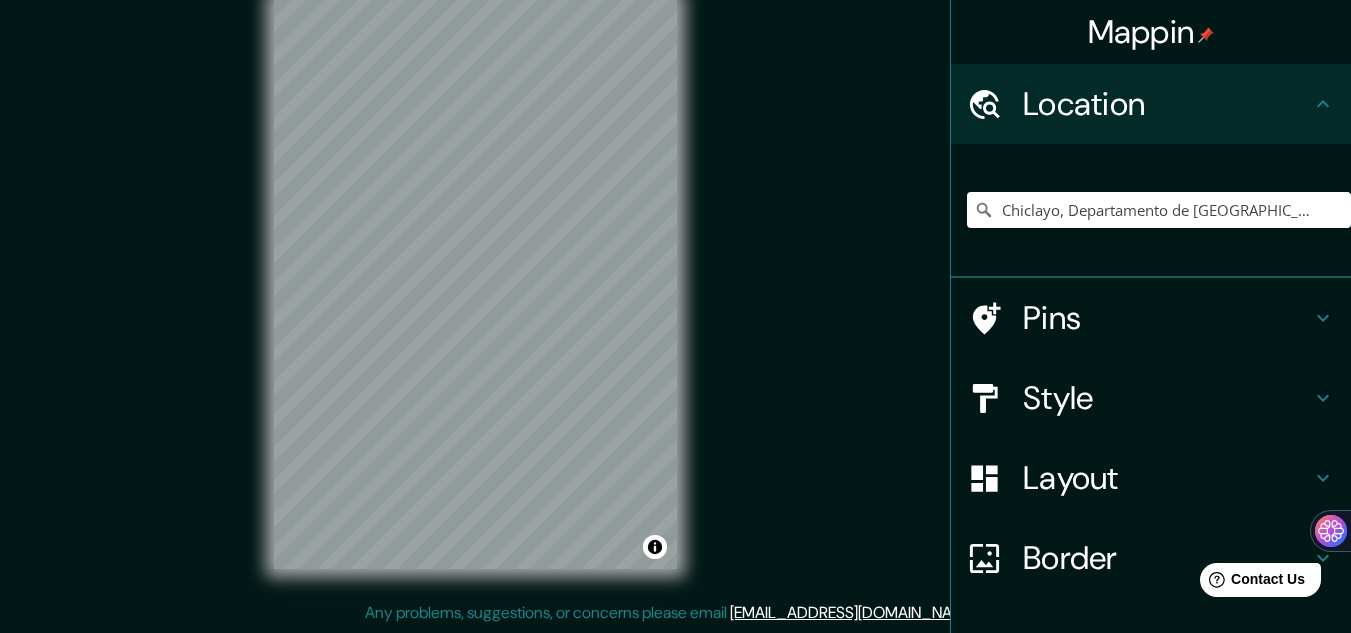 click on "Pins" at bounding box center (1167, 318) 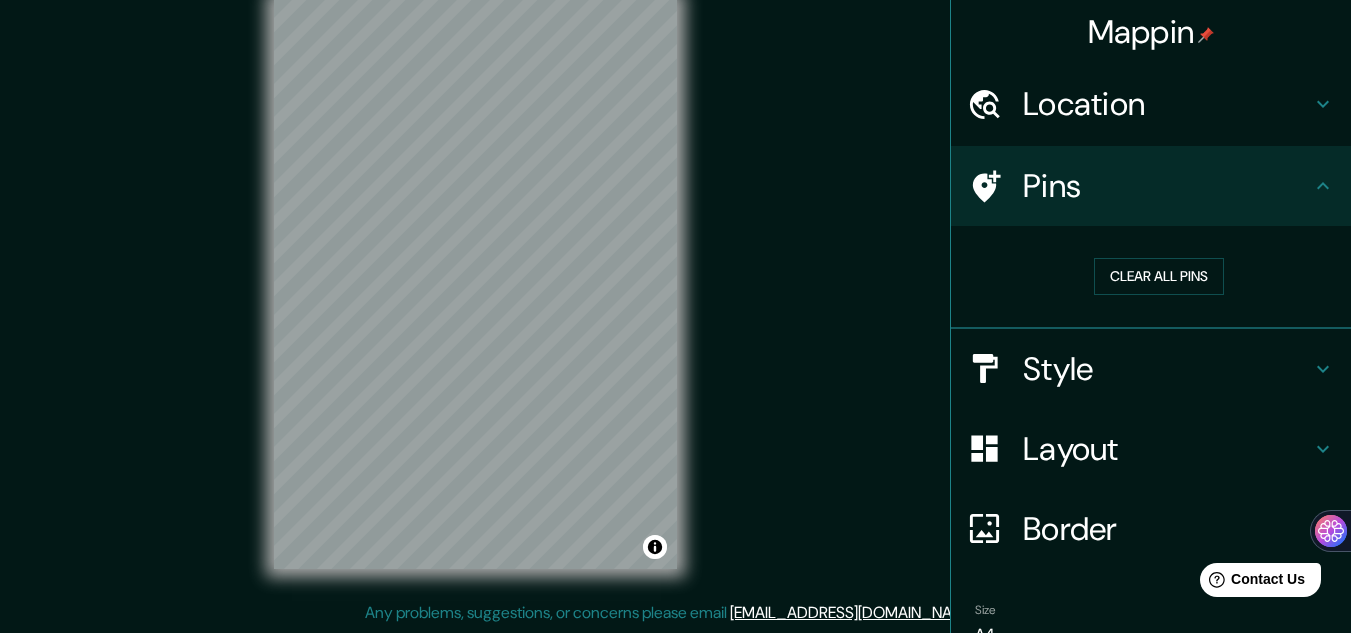 click on "Style" at bounding box center [1167, 369] 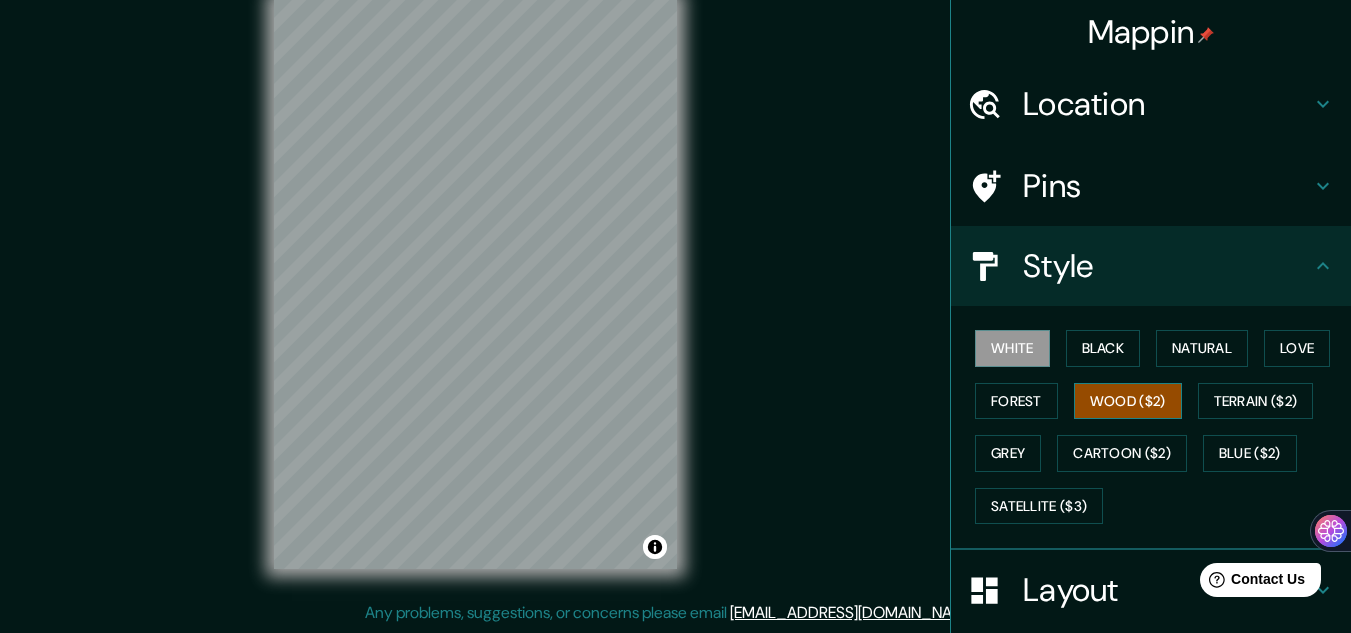 click on "Wood ($2)" at bounding box center (1128, 401) 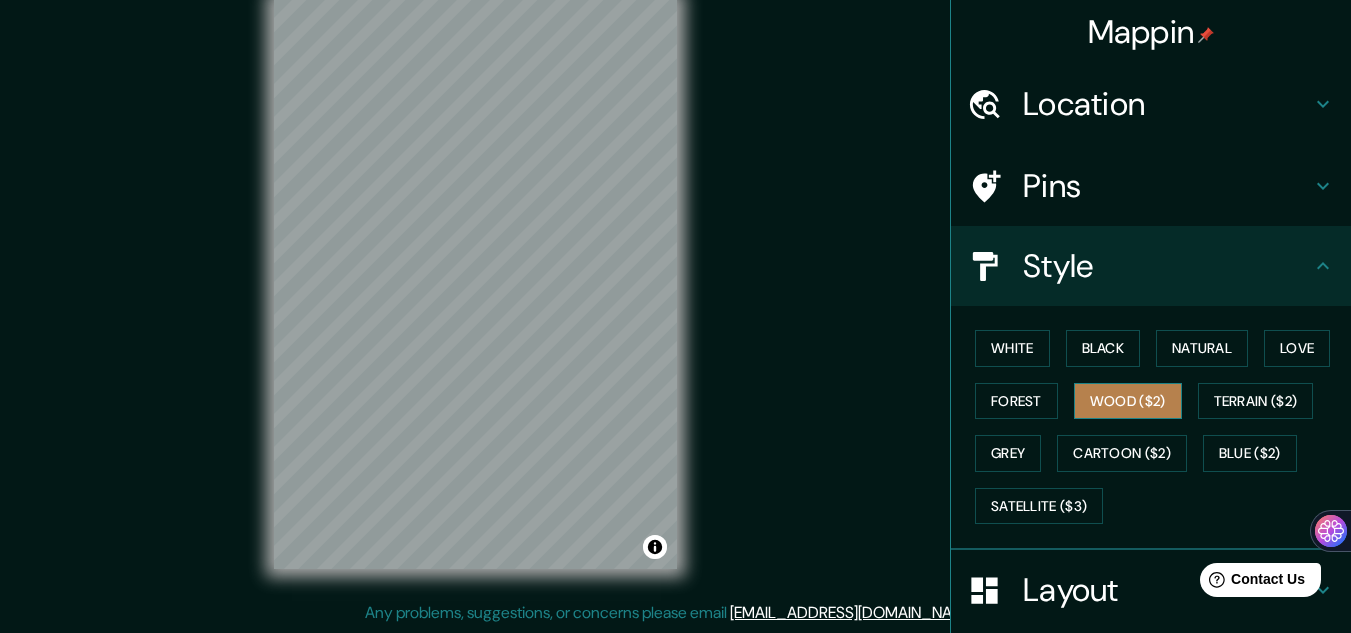 click on "Wood ($2)" at bounding box center (1128, 401) 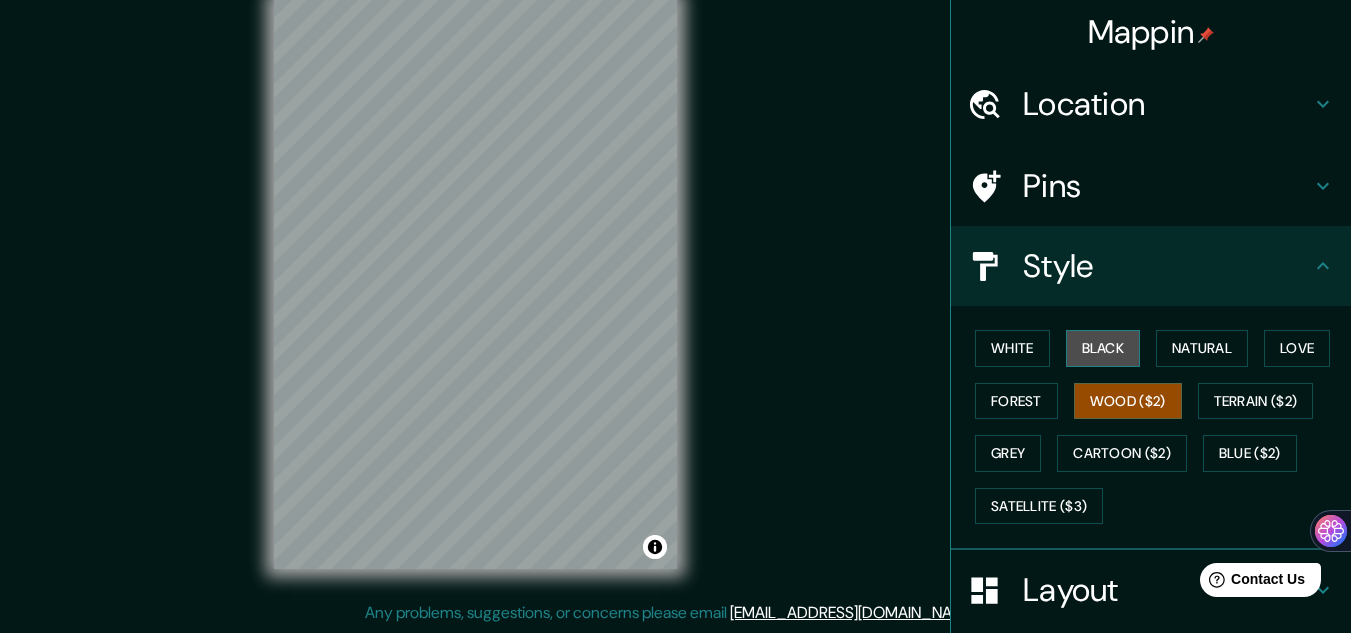 click on "Black" at bounding box center (1103, 348) 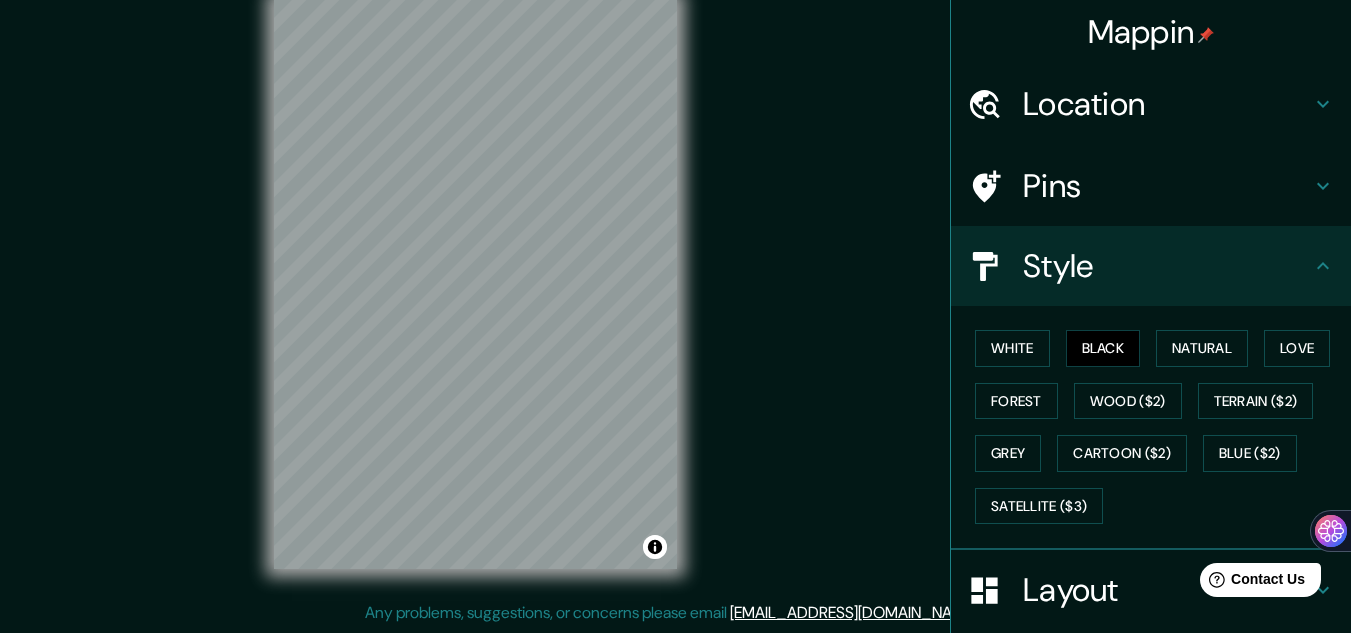 click on "White Black Natural Love Forest Wood ($2) Terrain ($2) Grey Cartoon ($2) Blue ($2) Satellite ($3)" at bounding box center [1159, 427] 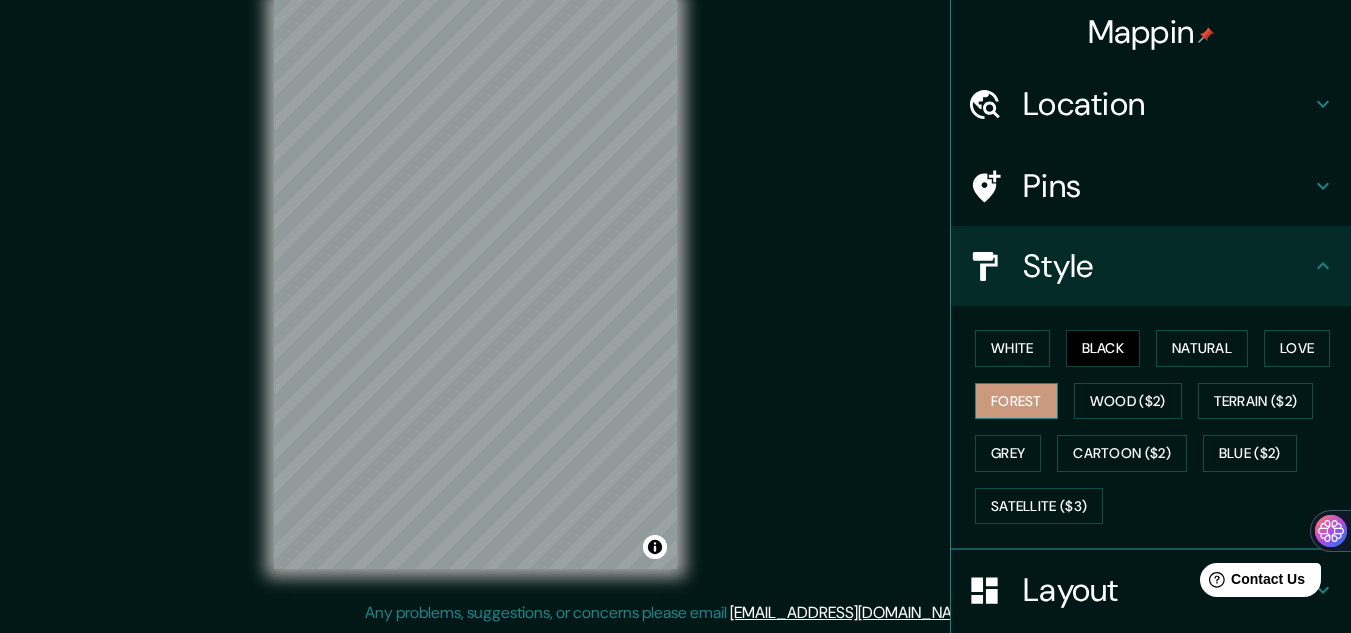 click on "Forest" at bounding box center (1016, 401) 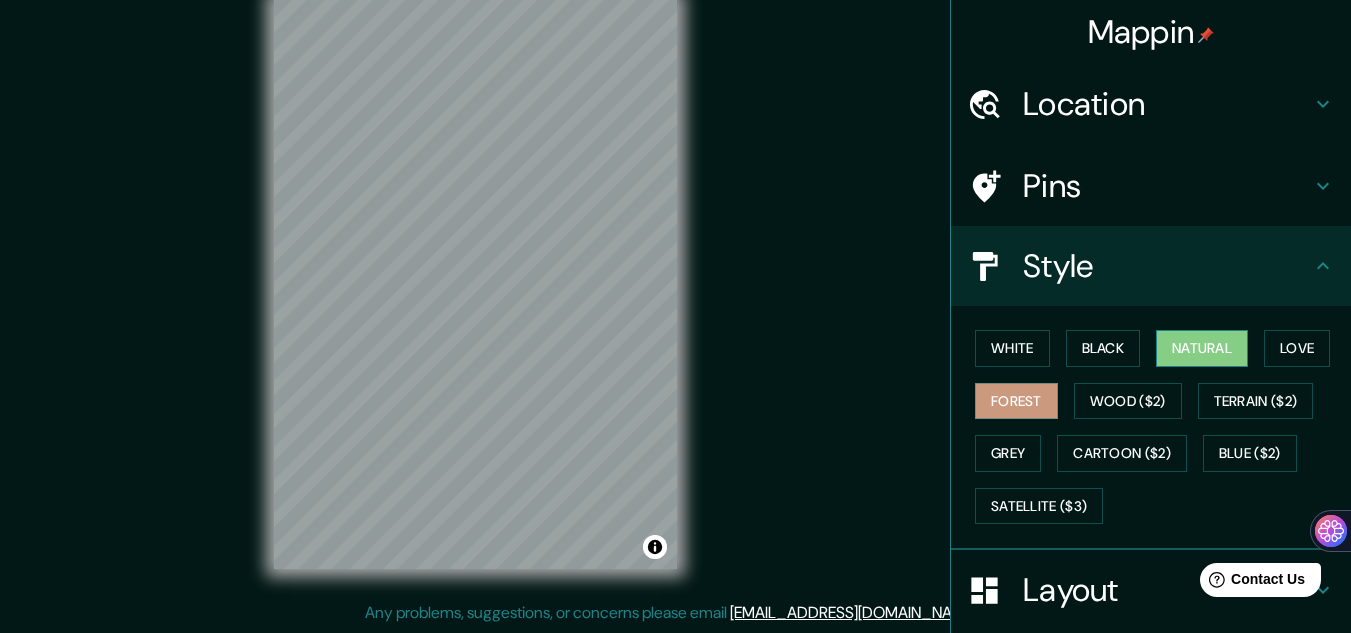 click on "Natural" at bounding box center [1202, 348] 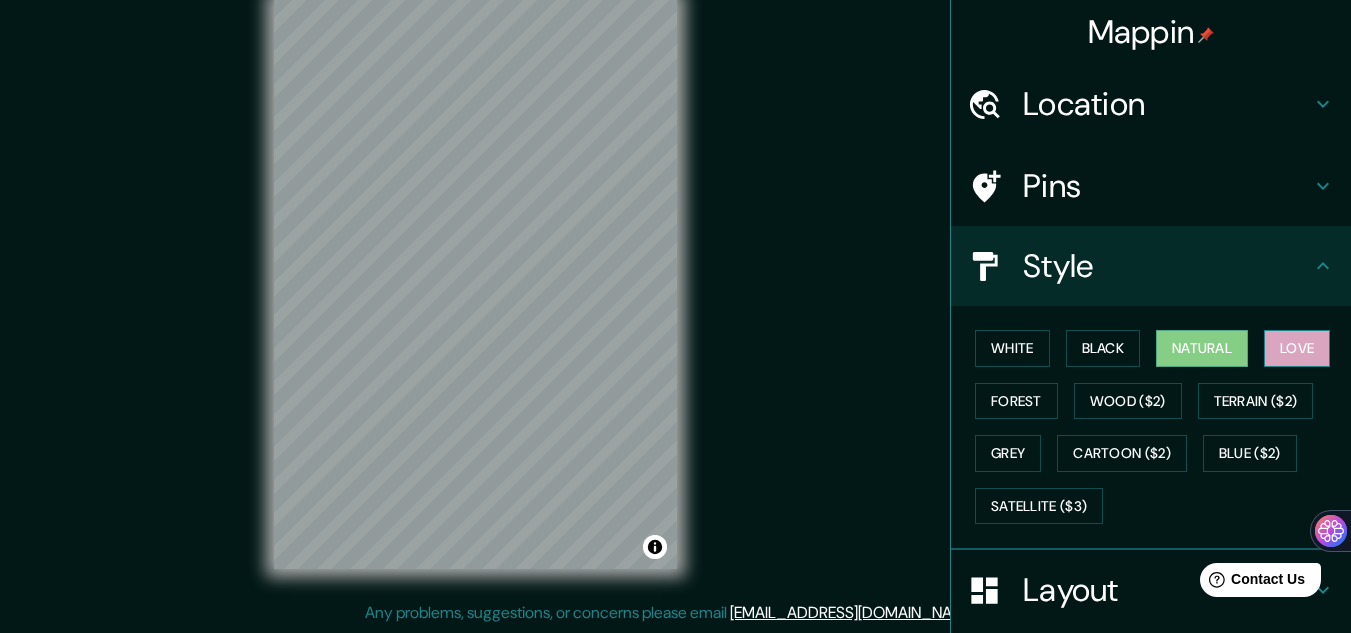click on "Love" at bounding box center [1297, 348] 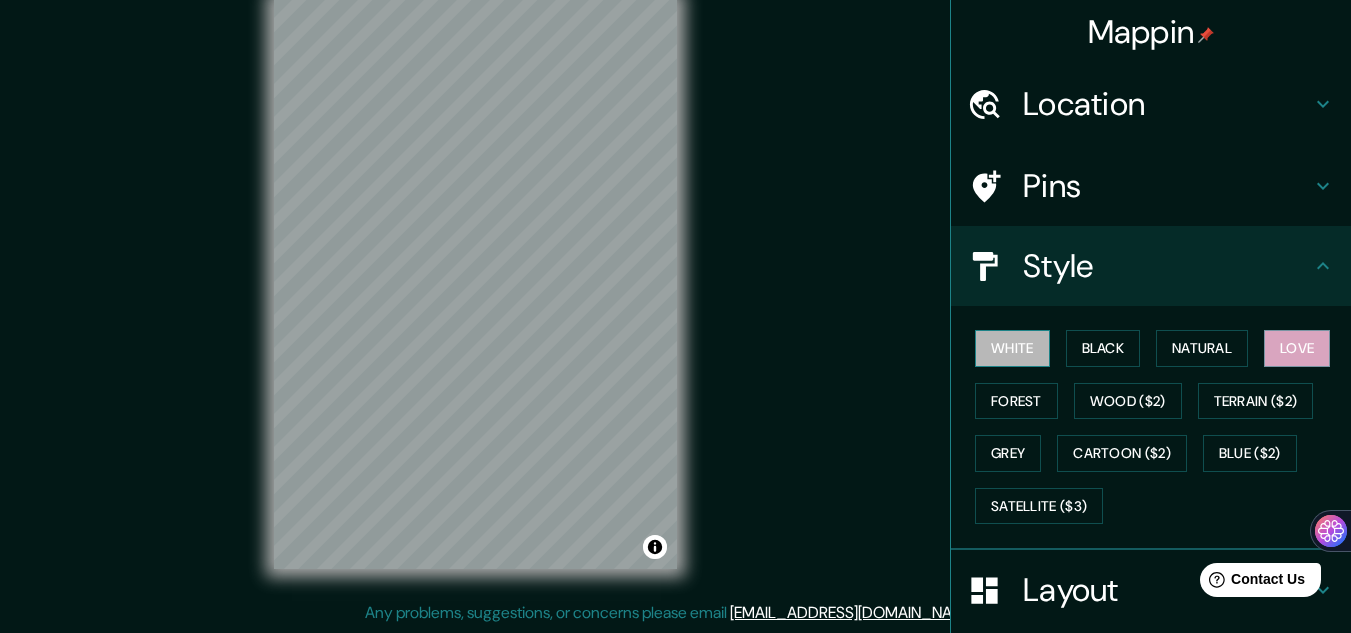click on "White" at bounding box center (1012, 348) 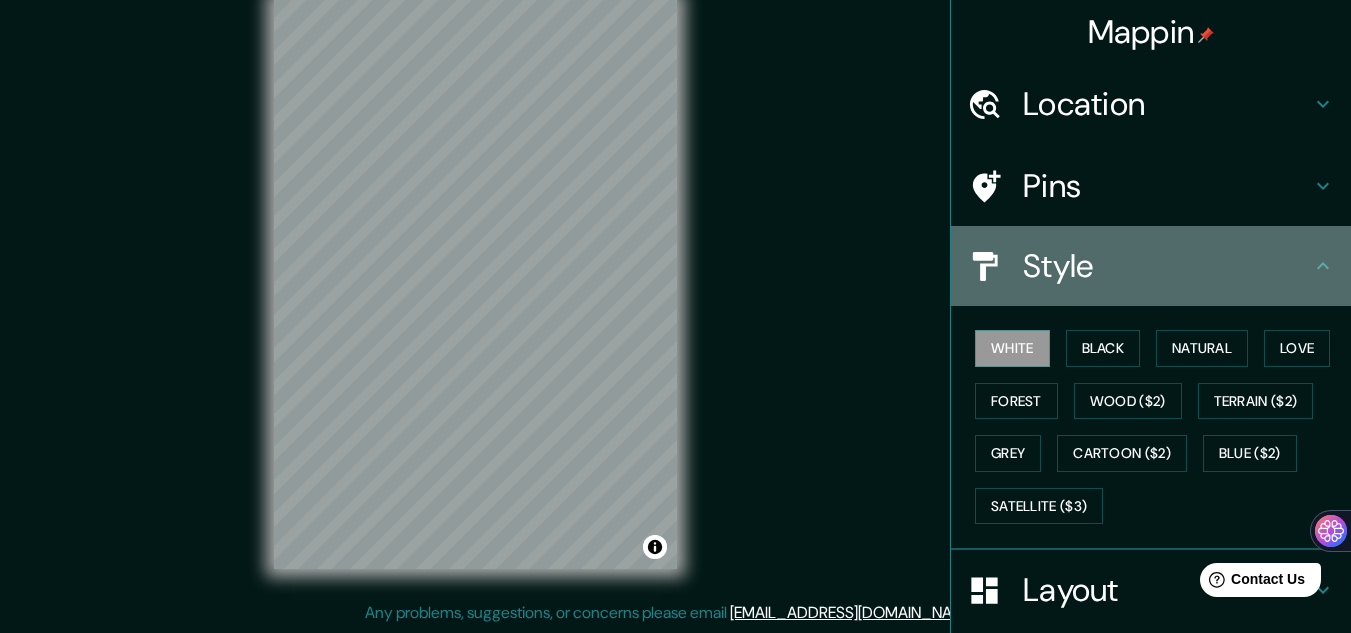 click on "Style" at bounding box center (1167, 266) 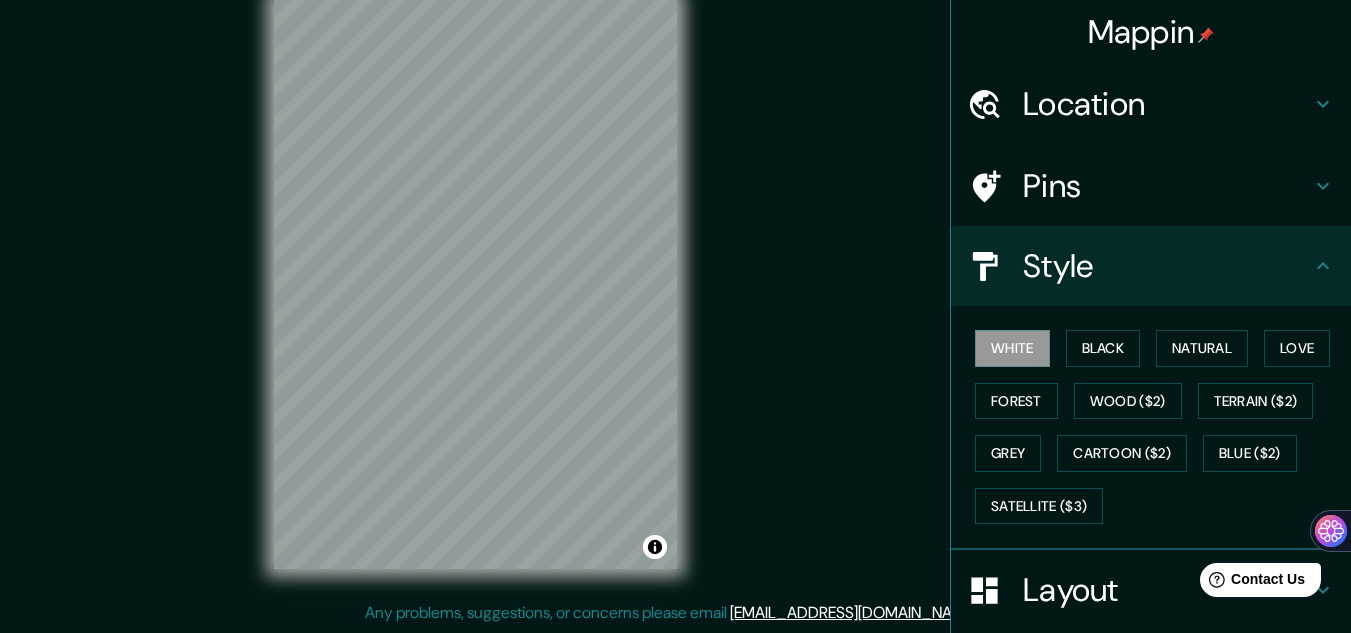 click on "Pins" at bounding box center [1167, 186] 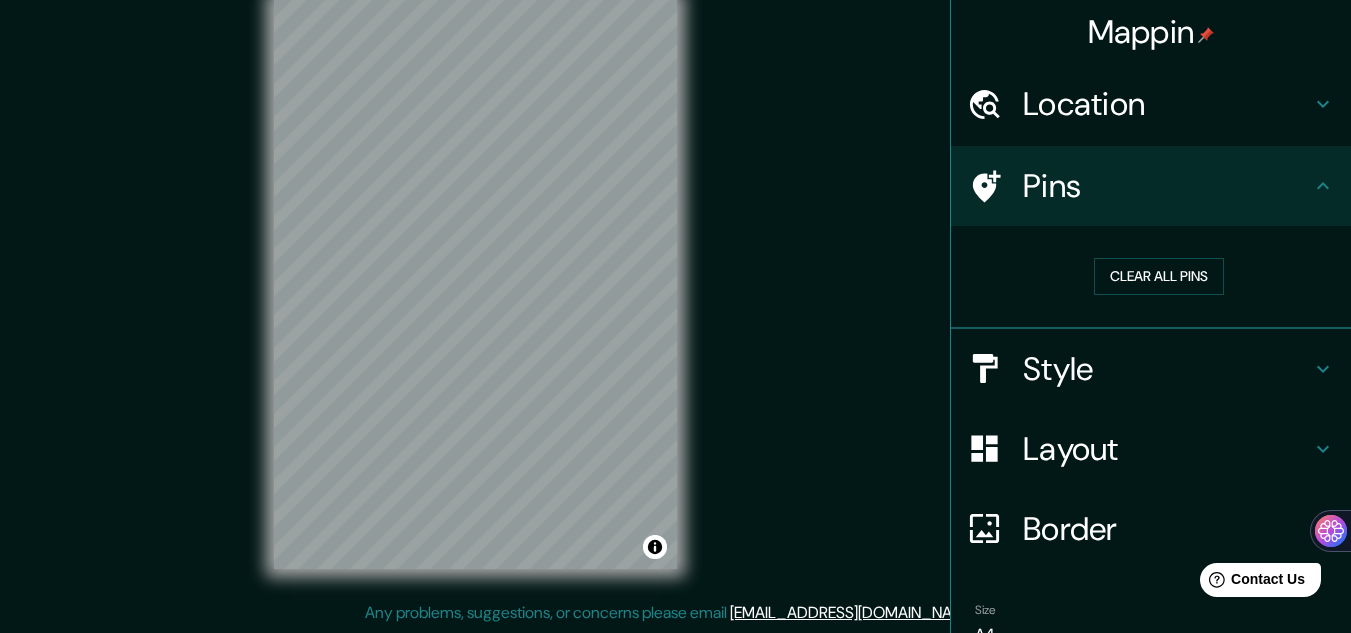 click on "Pins" at bounding box center (1167, 186) 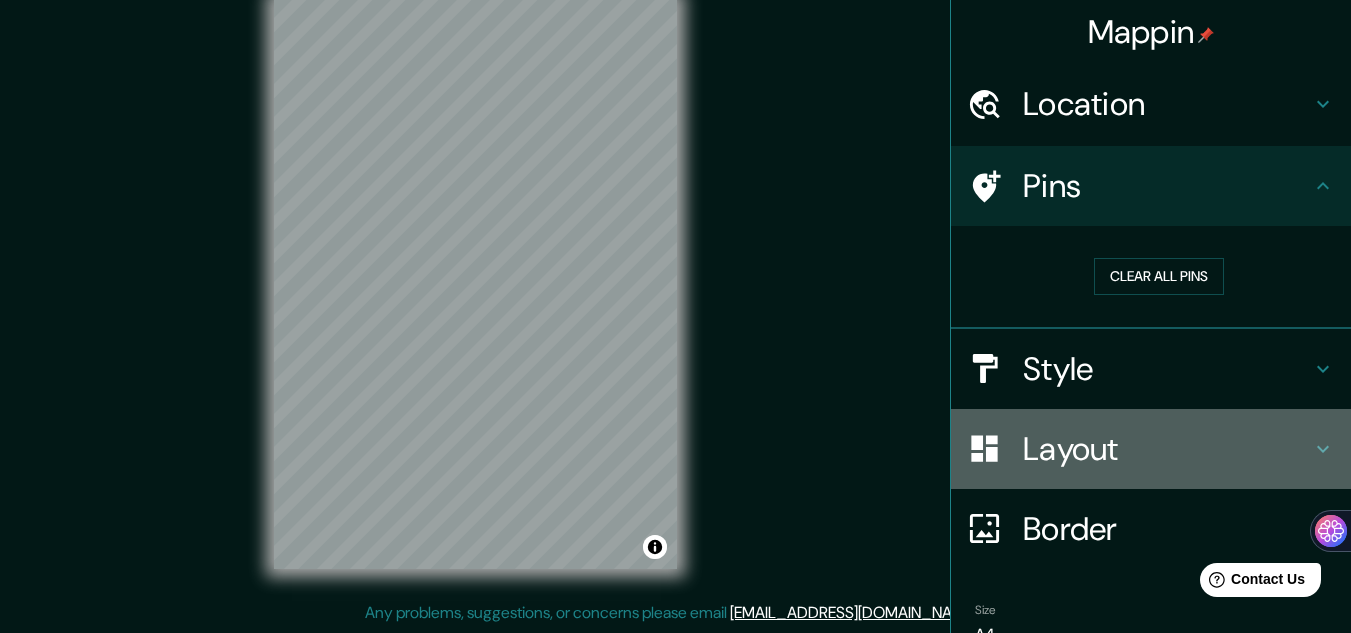 click on "Layout" at bounding box center [1167, 449] 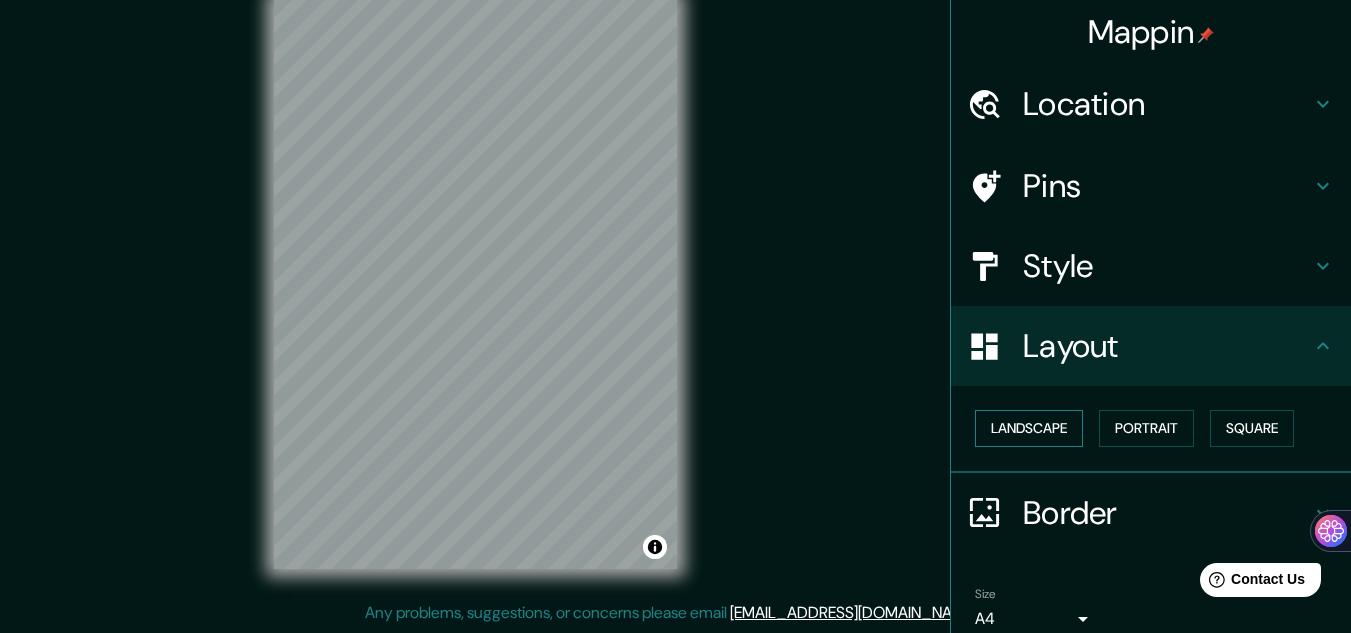 click on "Landscape" at bounding box center (1029, 428) 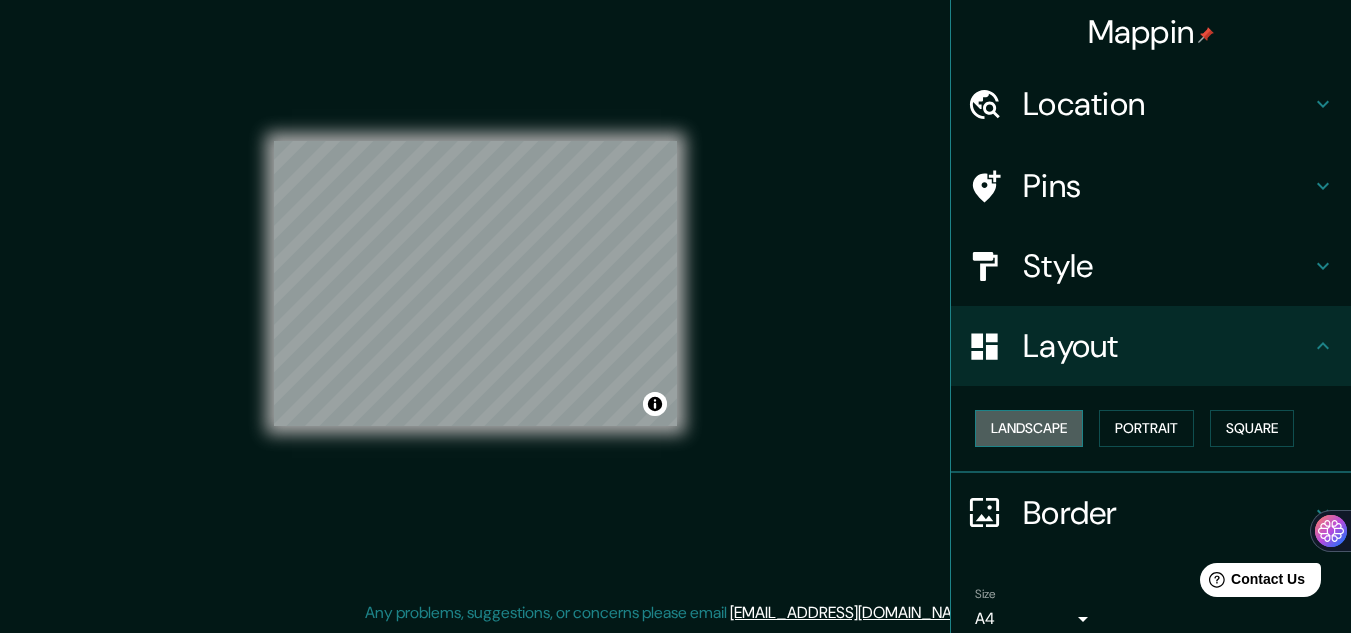 click on "Landscape" at bounding box center (1029, 428) 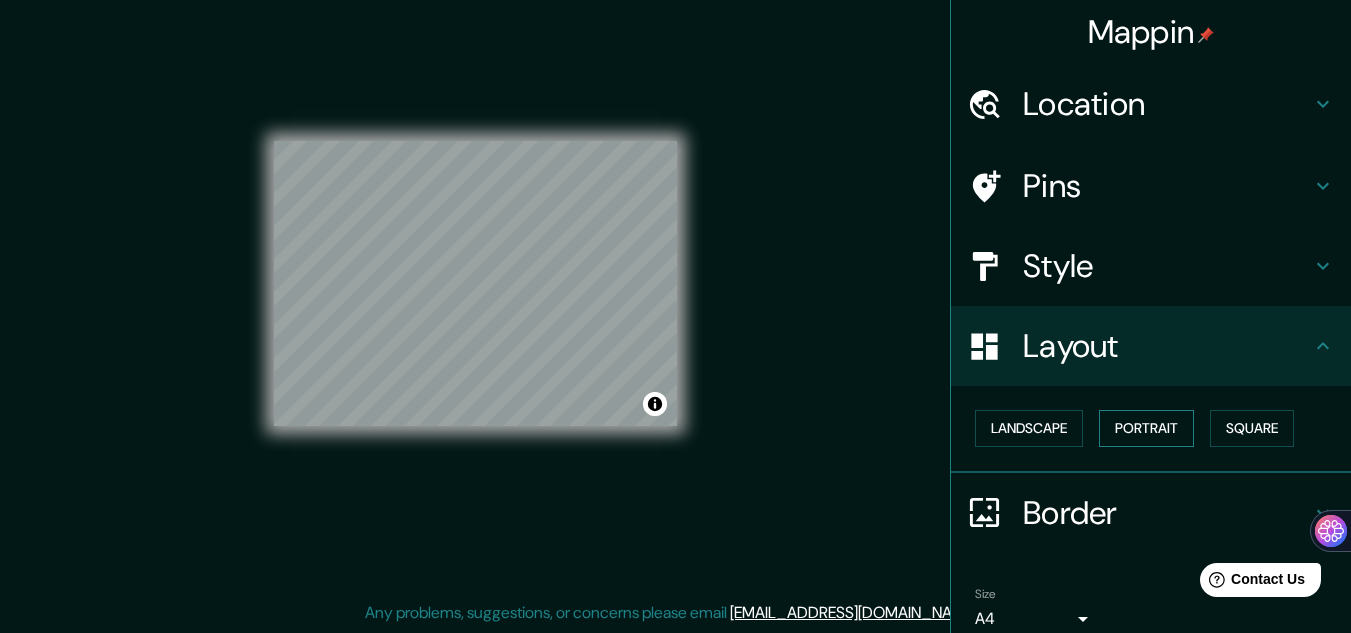 click on "Portrait" at bounding box center (1146, 428) 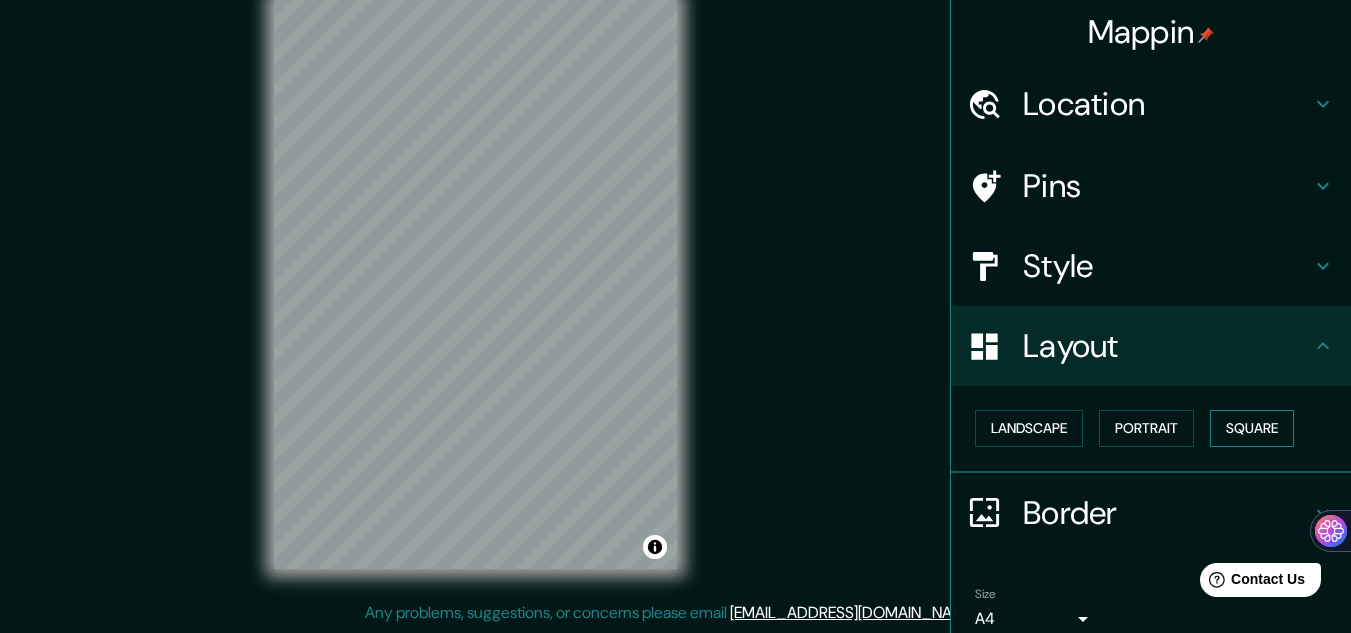 click on "Square" at bounding box center [1252, 428] 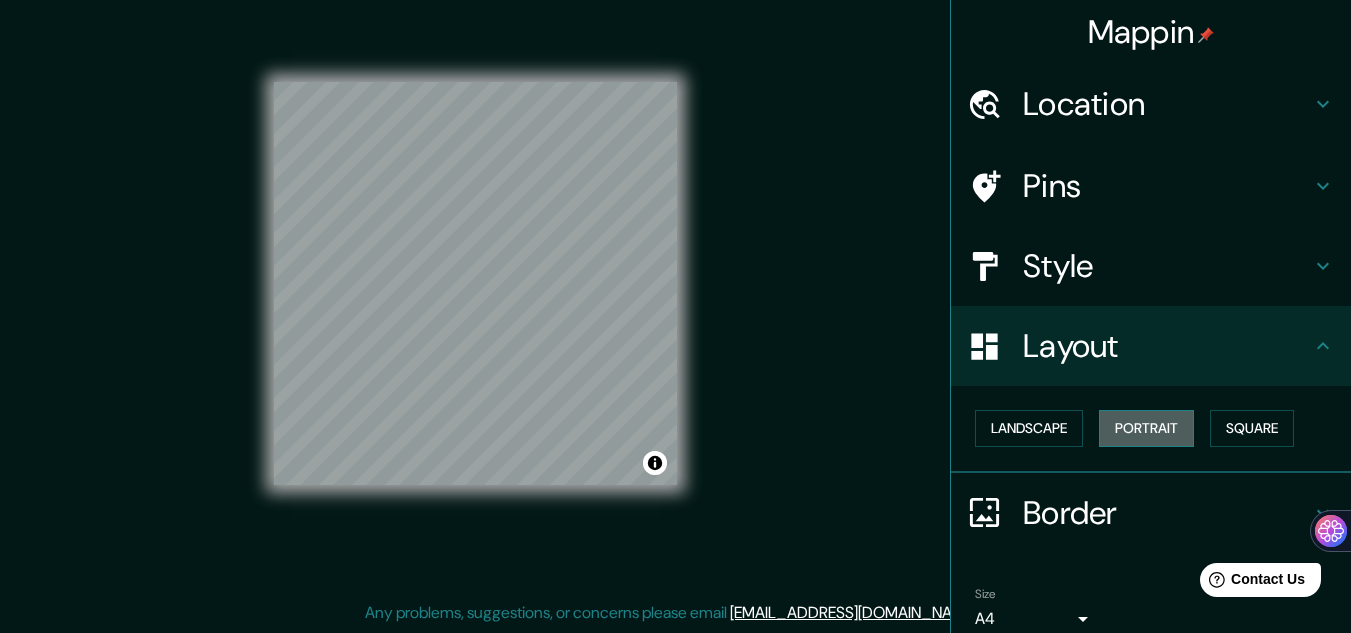 click on "Portrait" at bounding box center (1146, 428) 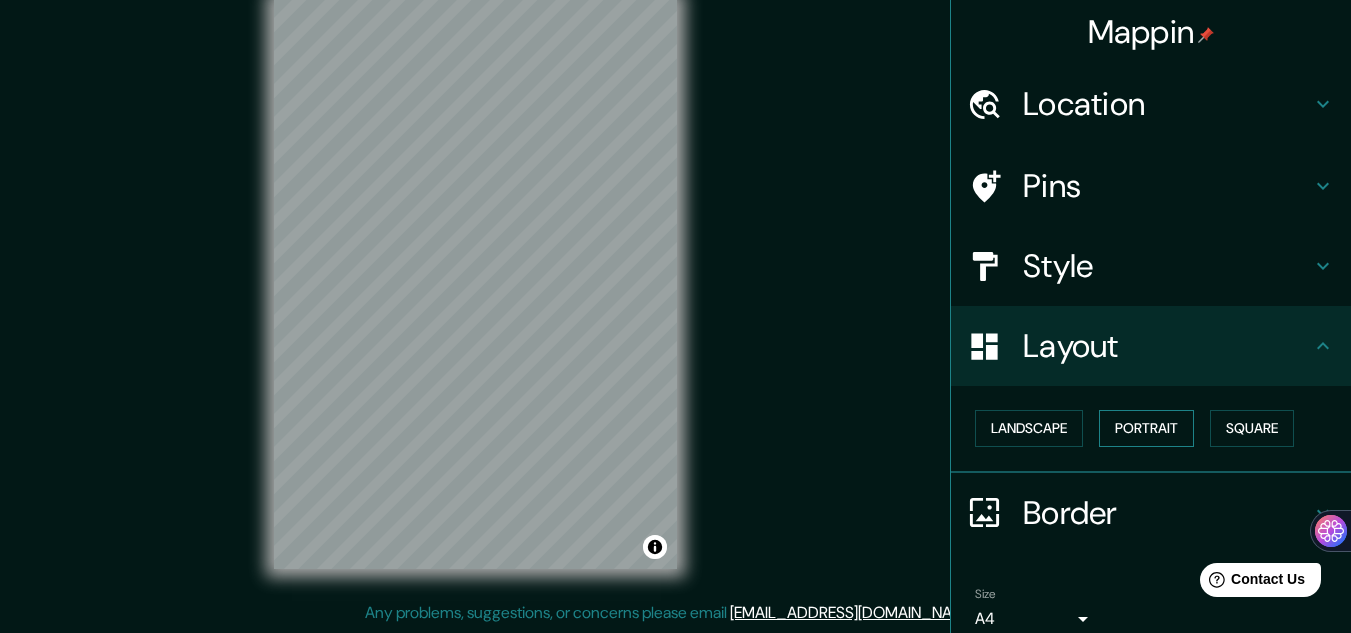 click on "Portrait" at bounding box center [1146, 428] 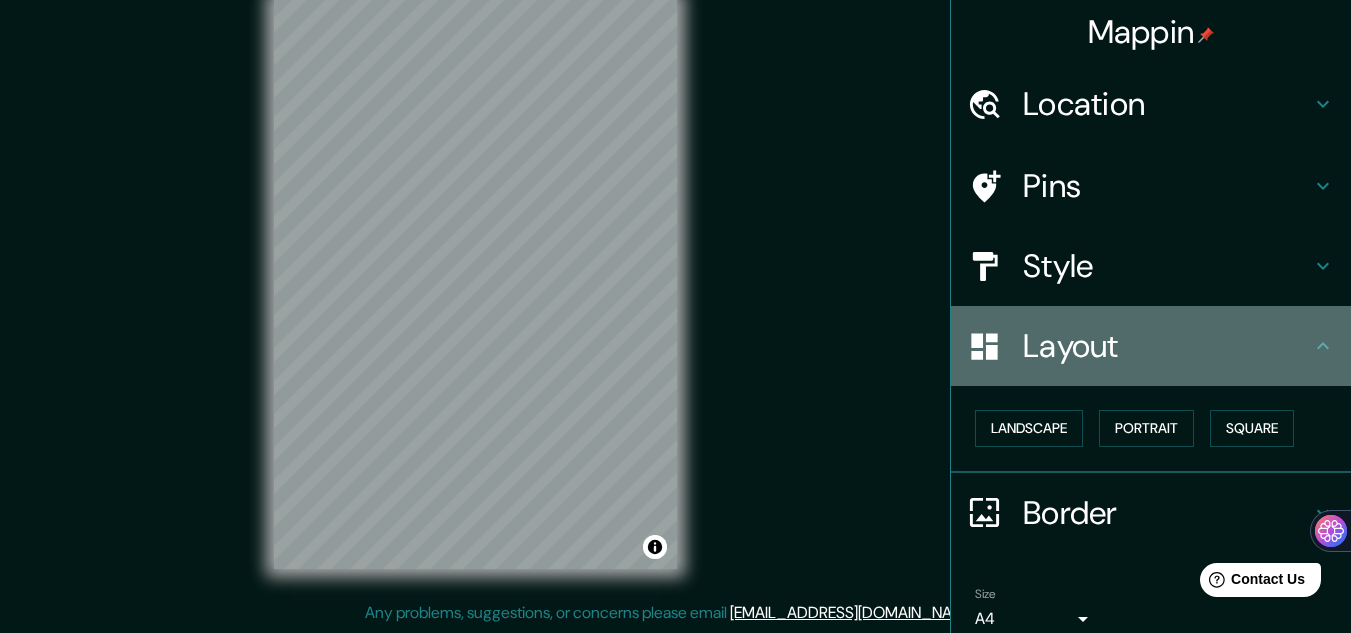 click on "Layout" at bounding box center [1167, 346] 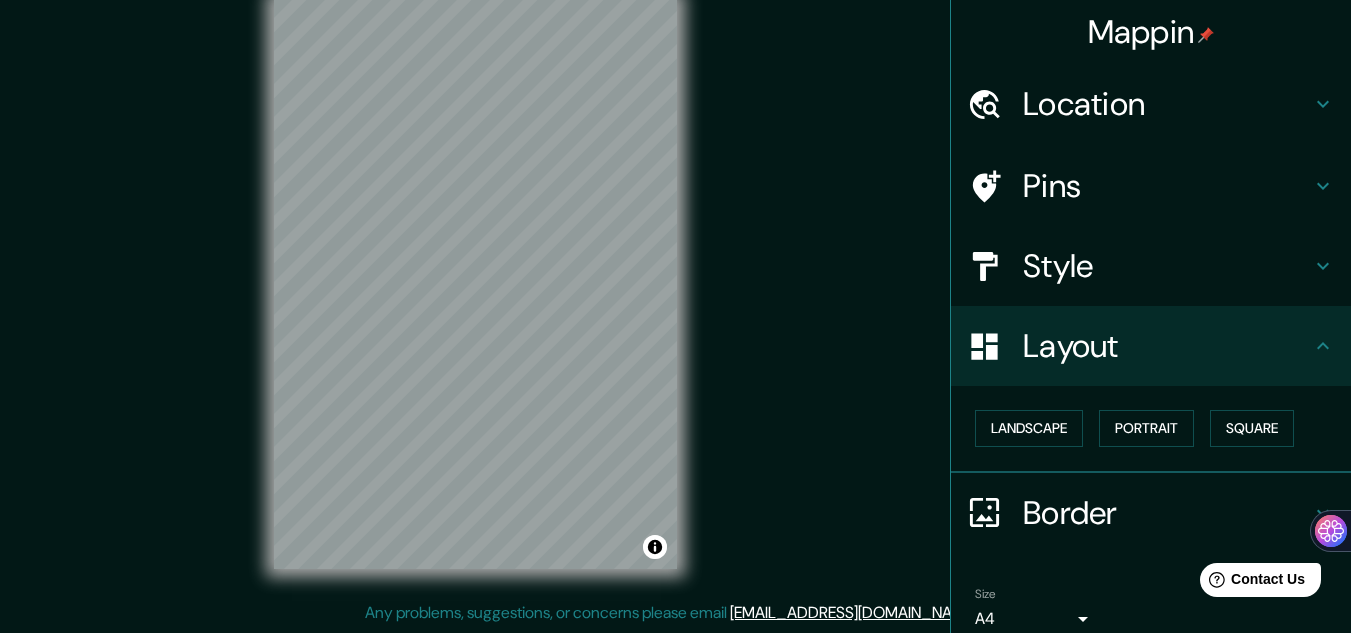 scroll, scrollTop: 86, scrollLeft: 0, axis: vertical 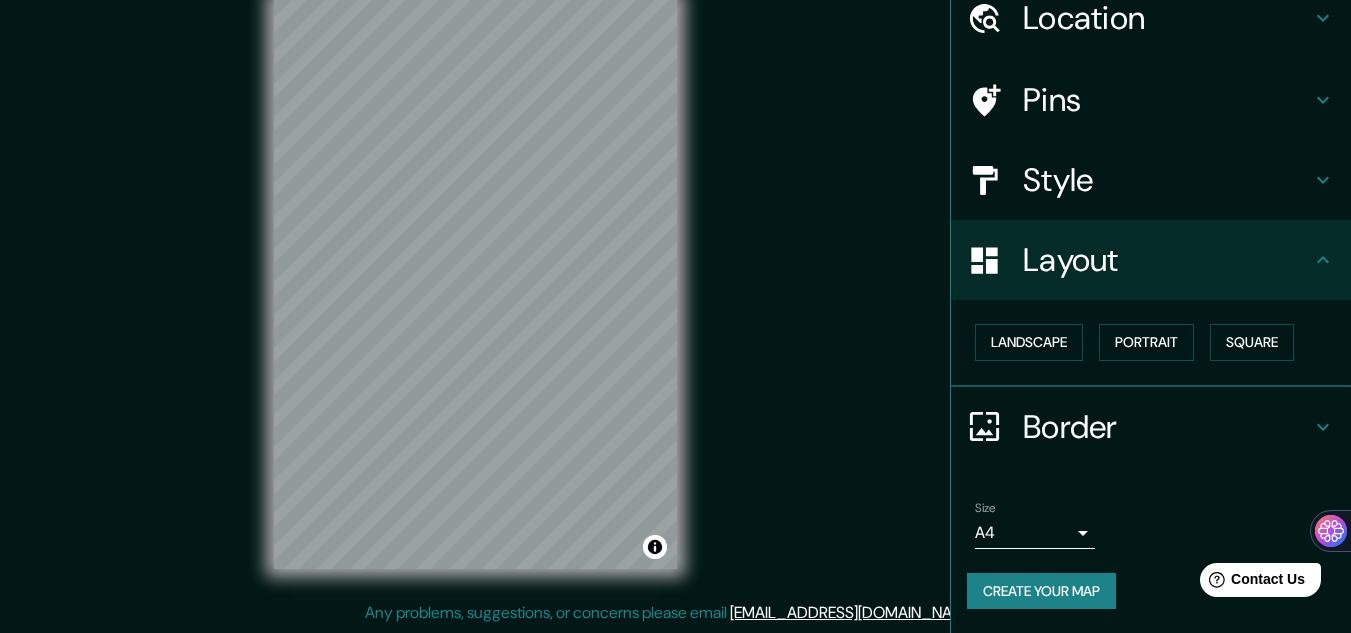 click on "Mappin Location [GEOGRAPHIC_DATA], [GEOGRAPHIC_DATA], [GEOGRAPHIC_DATA] Pins Style Layout Landscape Portrait Square Border Choose a border.  Hint : you can make layers of the frame opaque to create some cool effects. None Simple Transparent Fancy Size A4 single Create your map © Mapbox   © OpenStreetMap   Improve this map Any problems, suggestions, or concerns please email    [EMAIL_ADDRESS][DOMAIN_NAME] . . ." at bounding box center (675, 283) 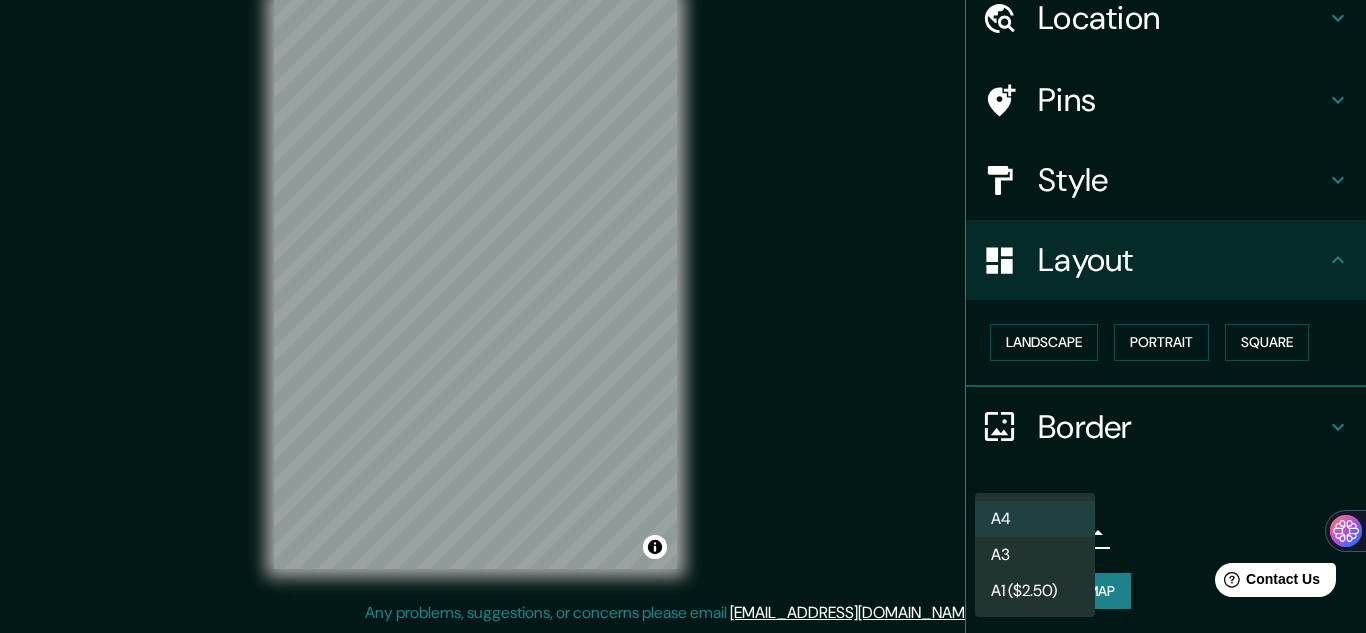 click at bounding box center [683, 316] 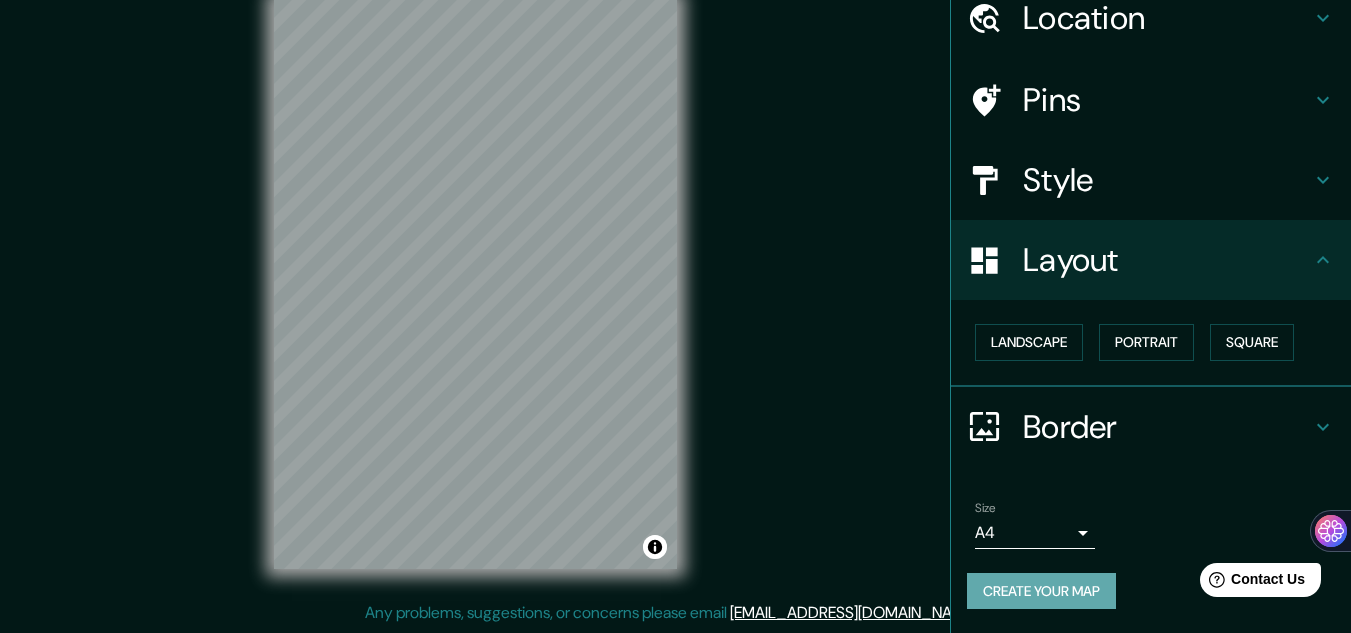 click on "Create your map" at bounding box center (1041, 591) 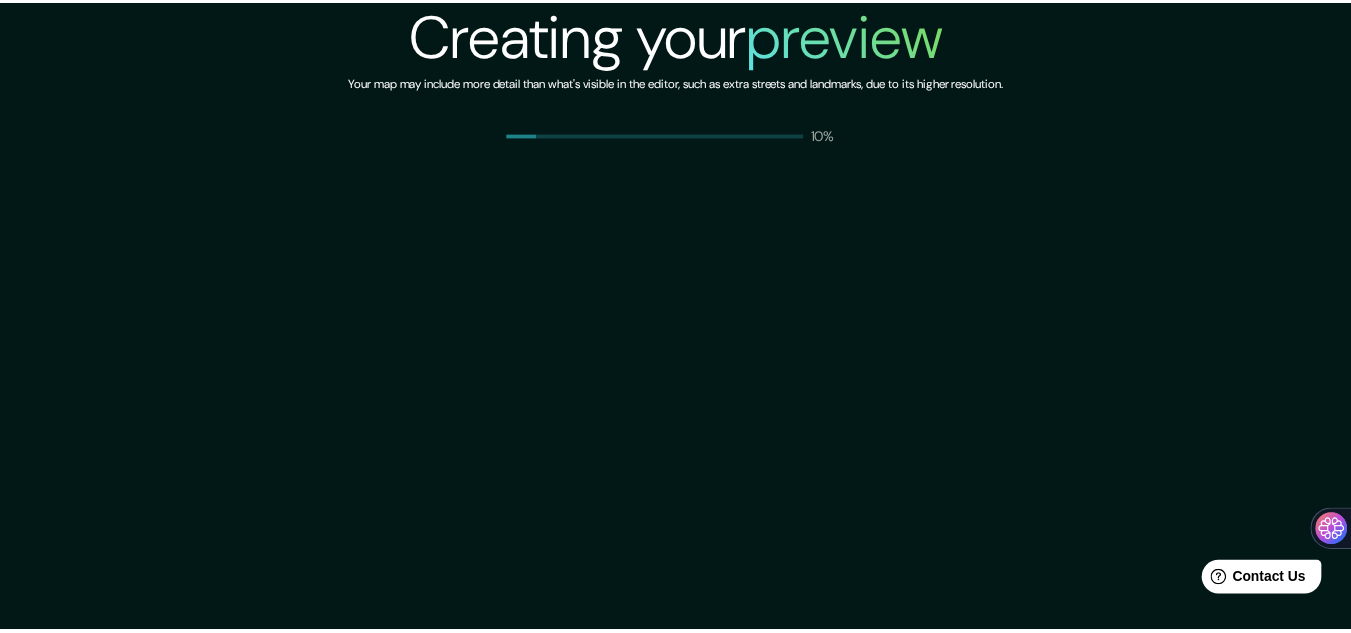 scroll, scrollTop: 0, scrollLeft: 0, axis: both 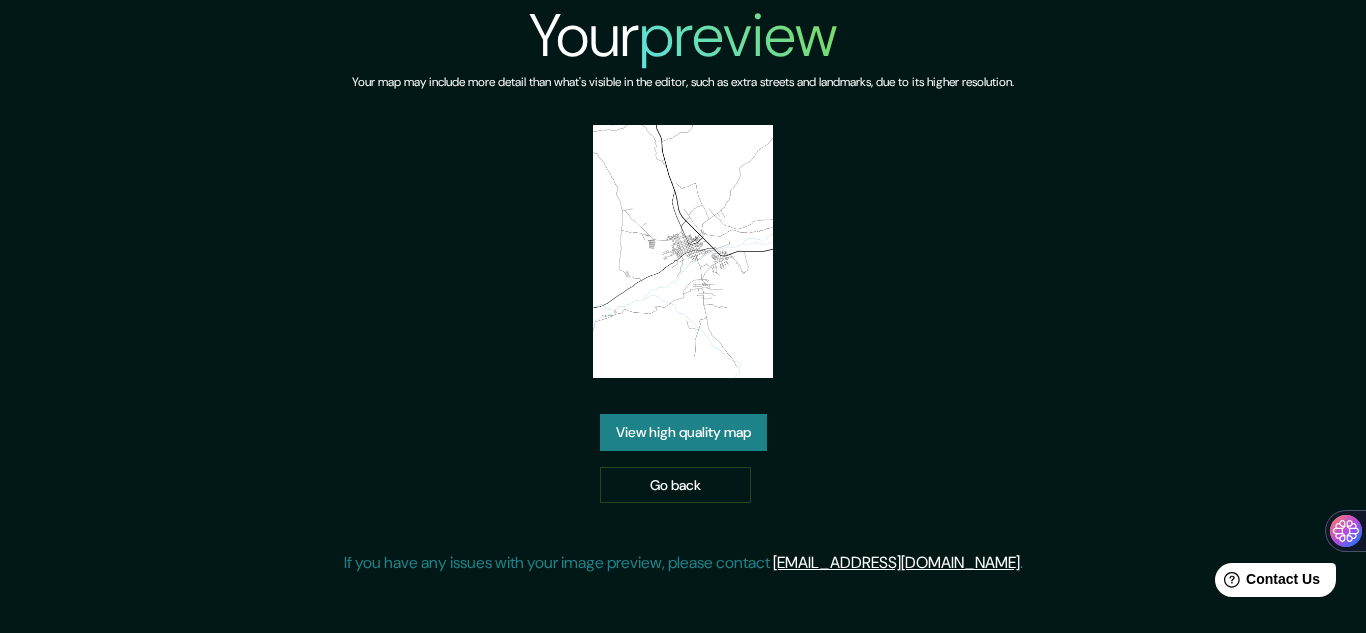 click on "View high quality map" at bounding box center (683, 432) 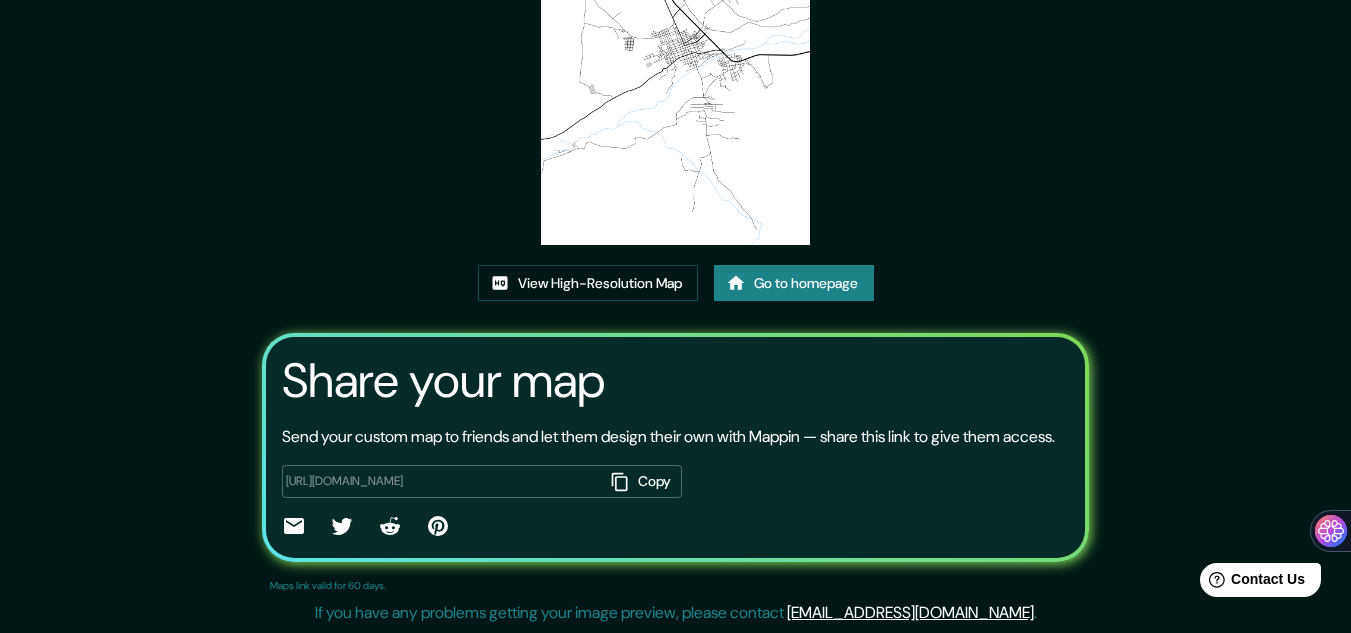 scroll, scrollTop: 247, scrollLeft: 0, axis: vertical 